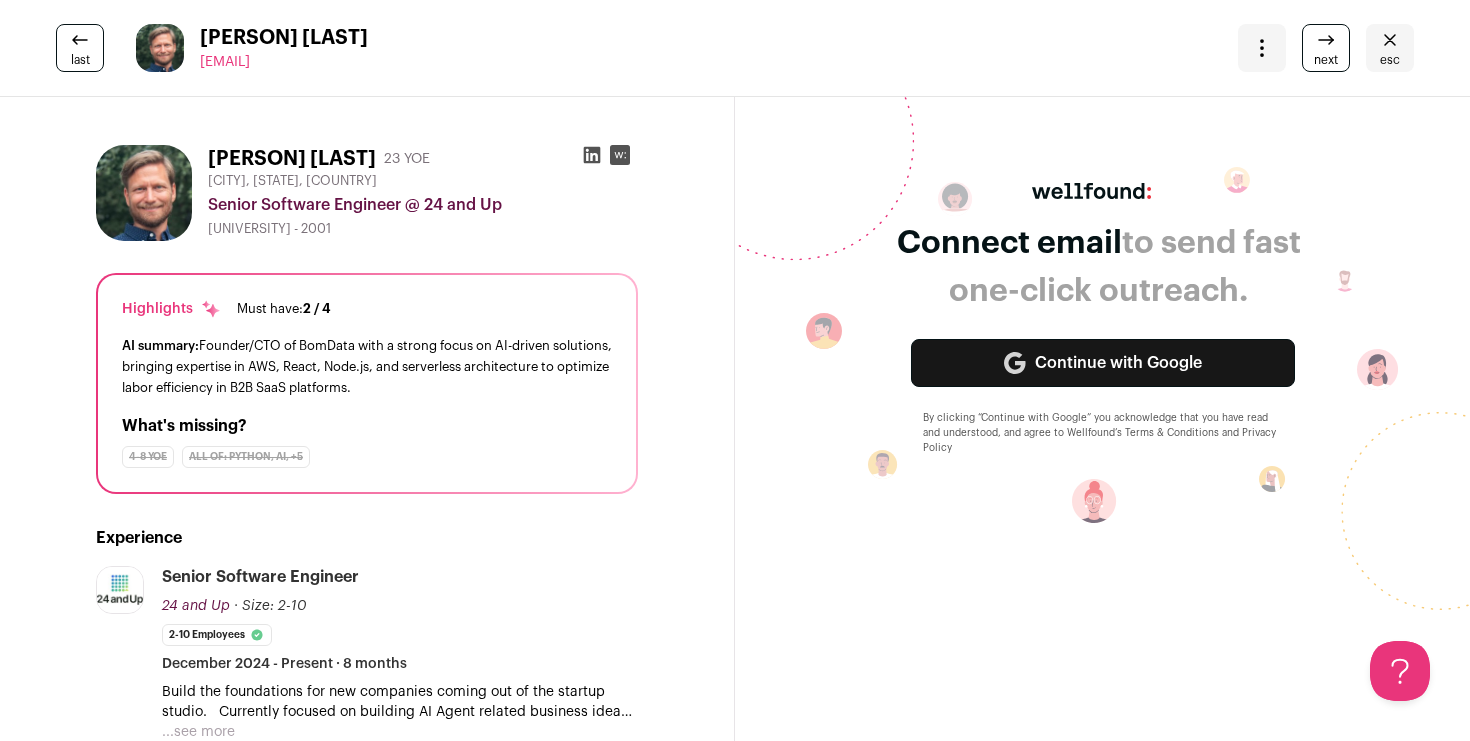 scroll, scrollTop: 0, scrollLeft: 0, axis: both 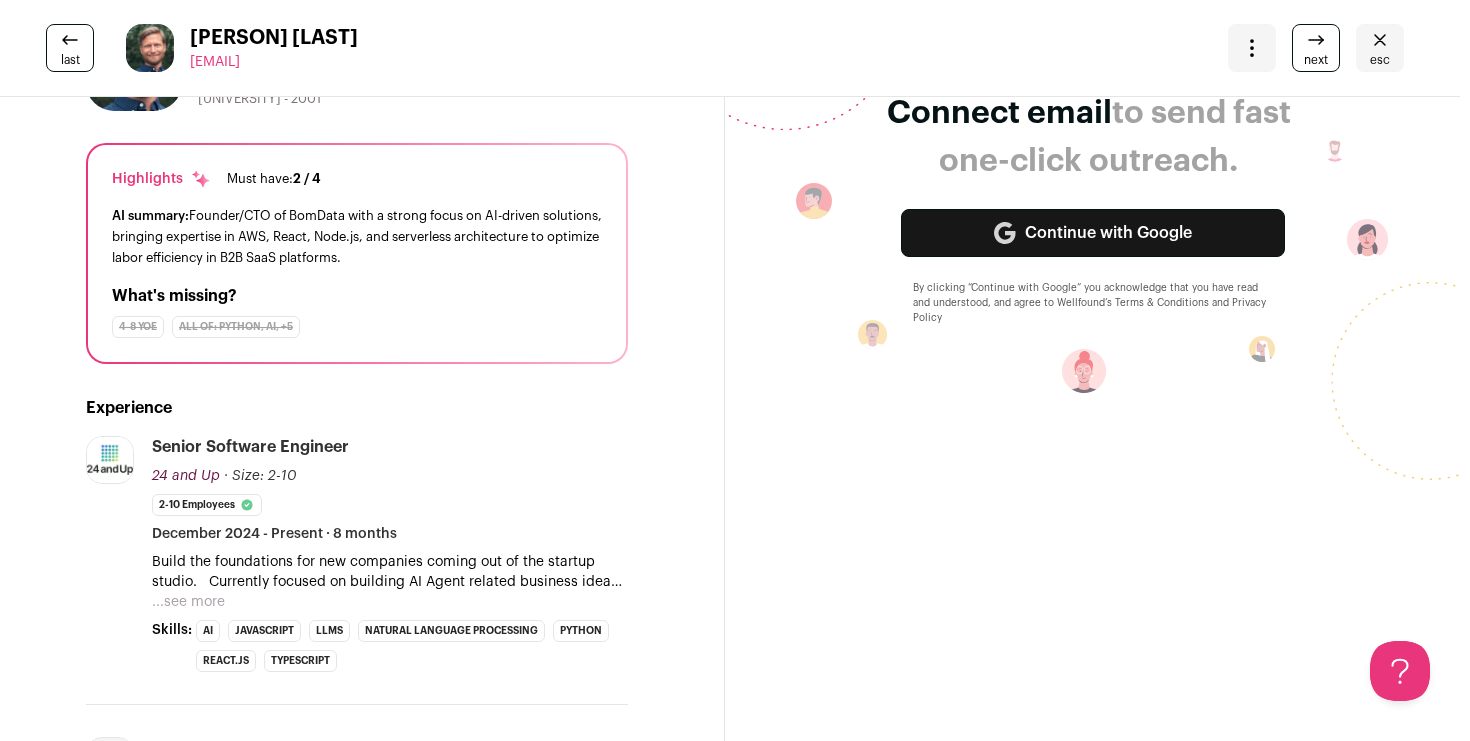 click on "...see more" at bounding box center (188, 602) 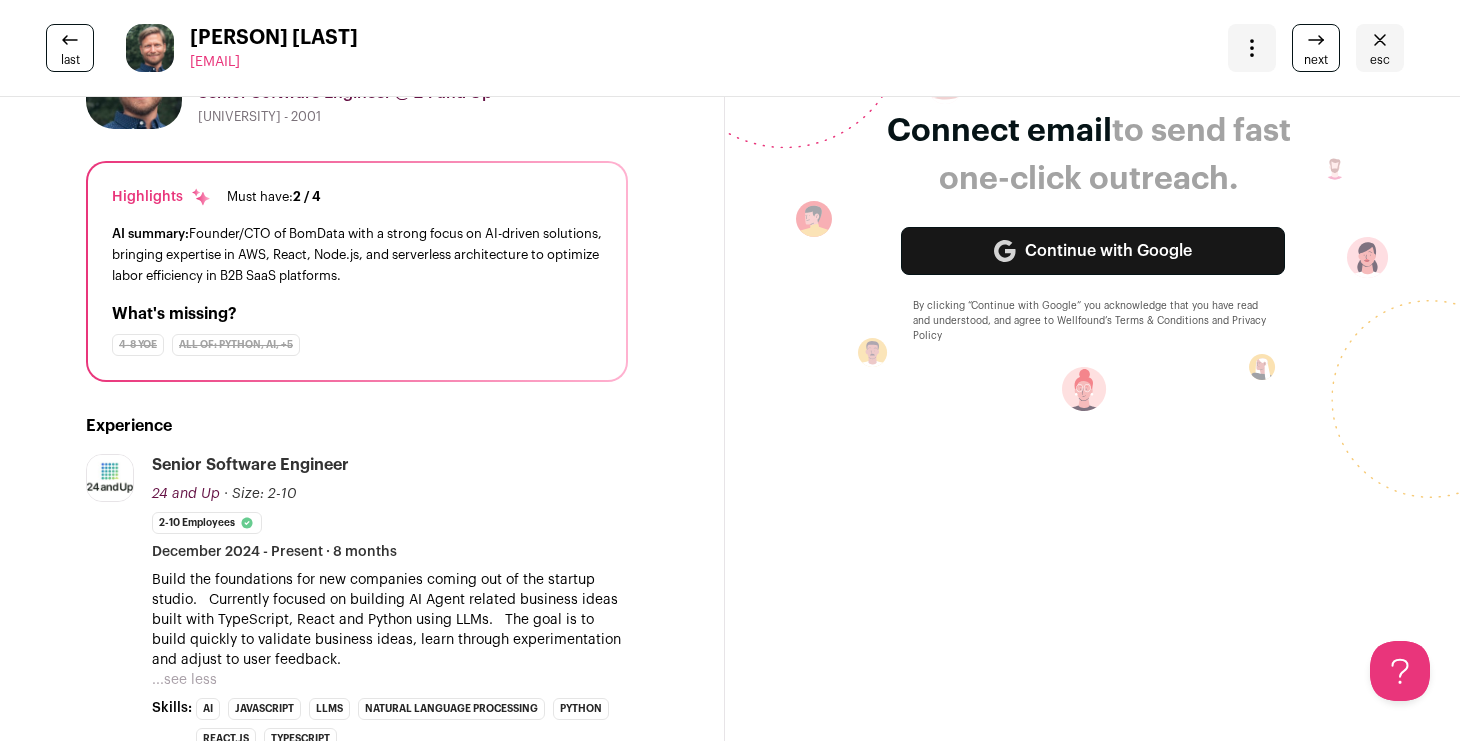 scroll, scrollTop: 110, scrollLeft: 10, axis: both 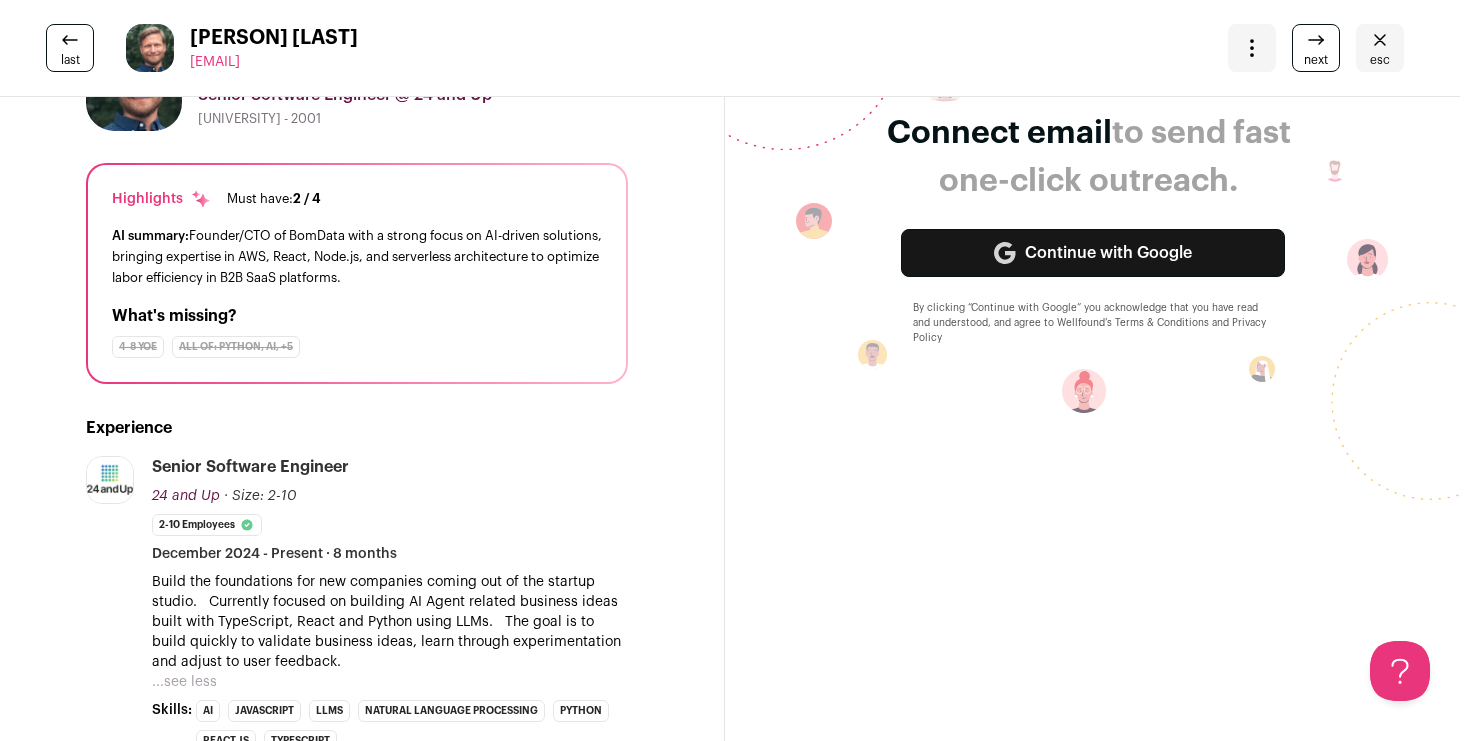click on "last
[FIRST] [LAST]
[EMAIL]
More actions
Change project
Move to a different project
Change primary email
Update candidate email
Report a problem
Report the candidate
next
esc" at bounding box center [725, 48] 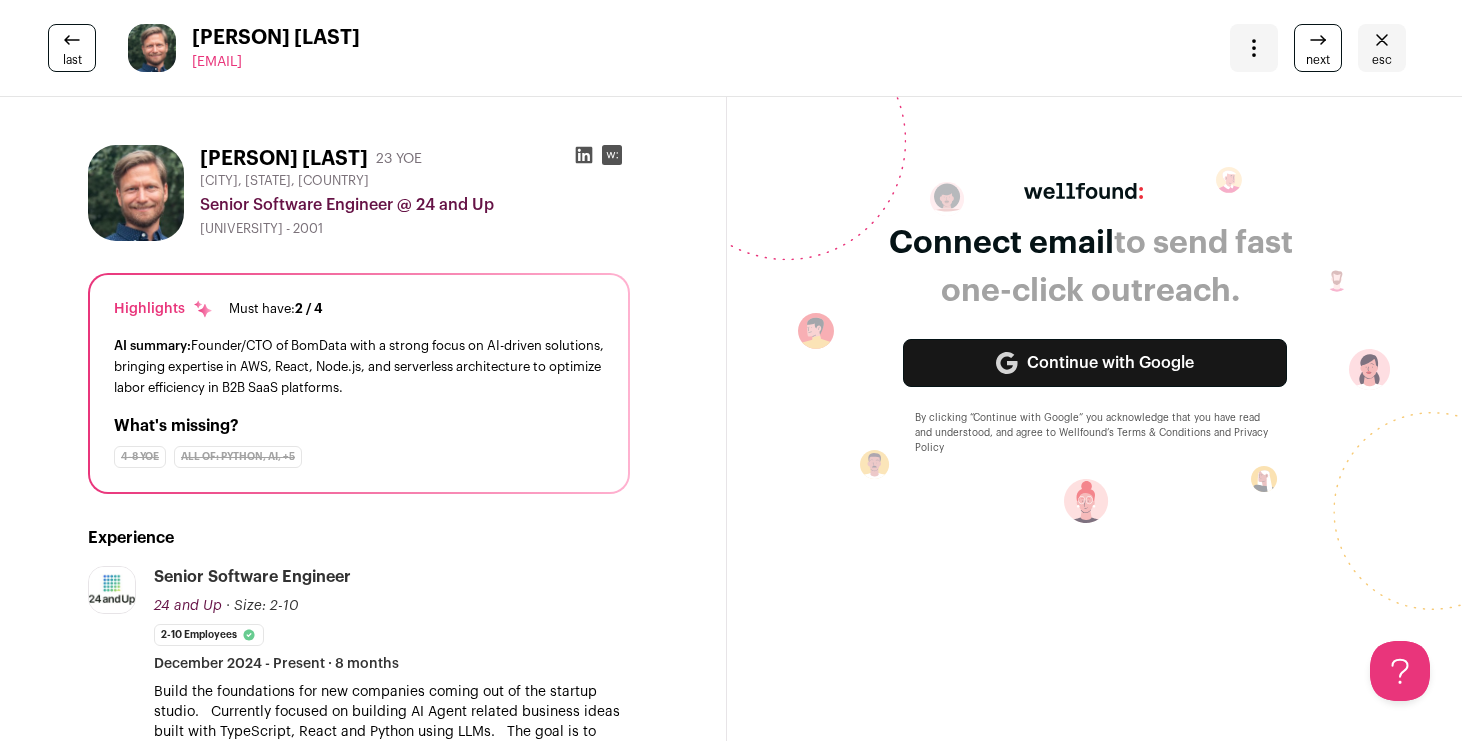 scroll, scrollTop: 0, scrollLeft: 8, axis: horizontal 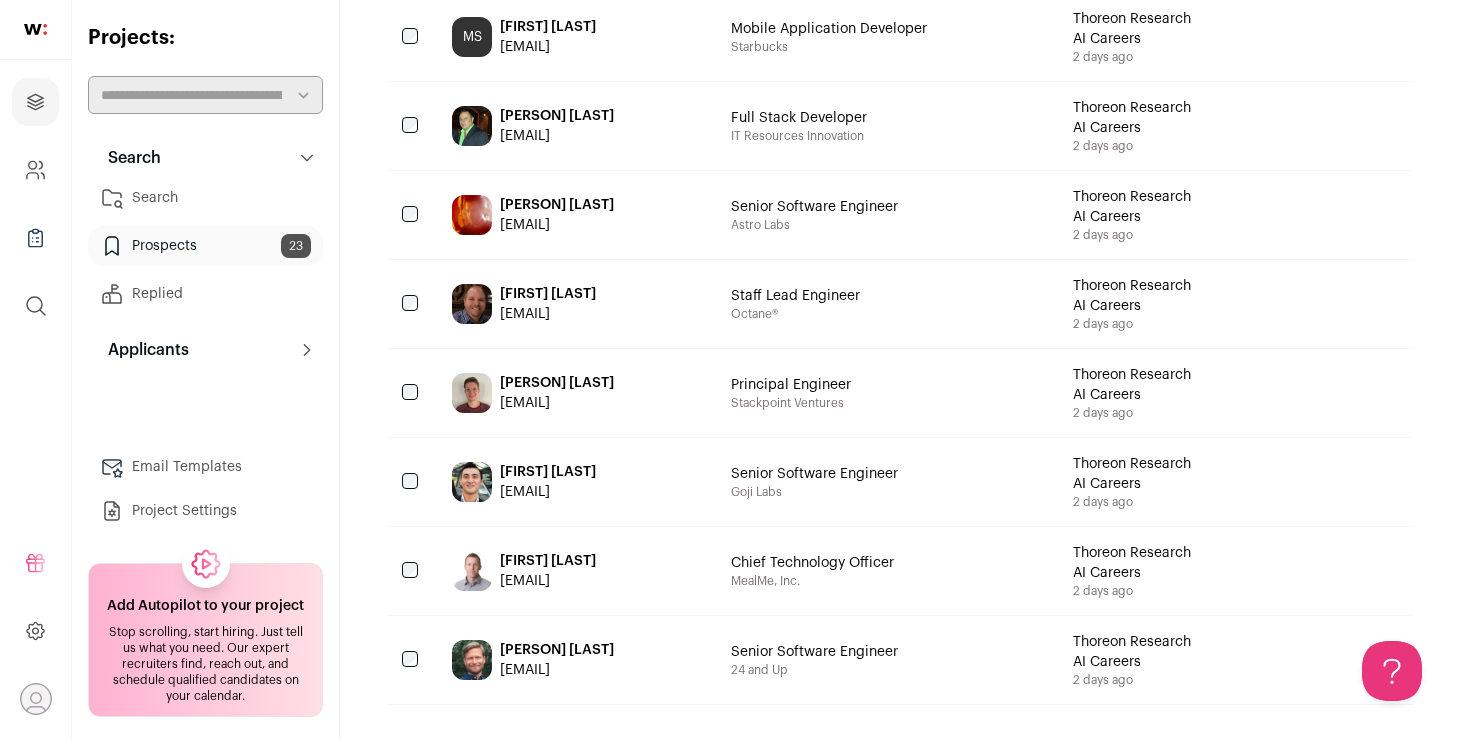click on "[FIRST] [LAST]
[EMAIL]" at bounding box center (575, 571) 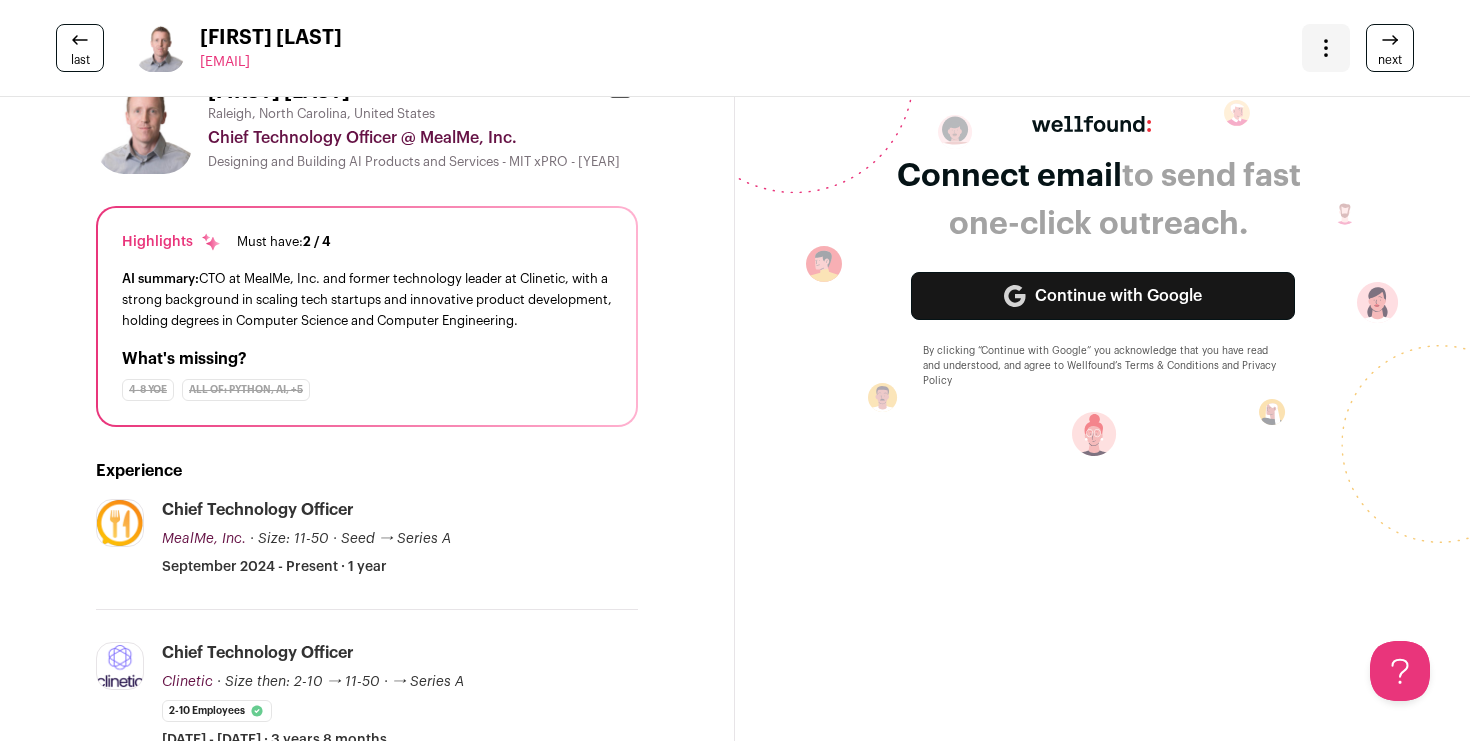 scroll, scrollTop: 69, scrollLeft: 0, axis: vertical 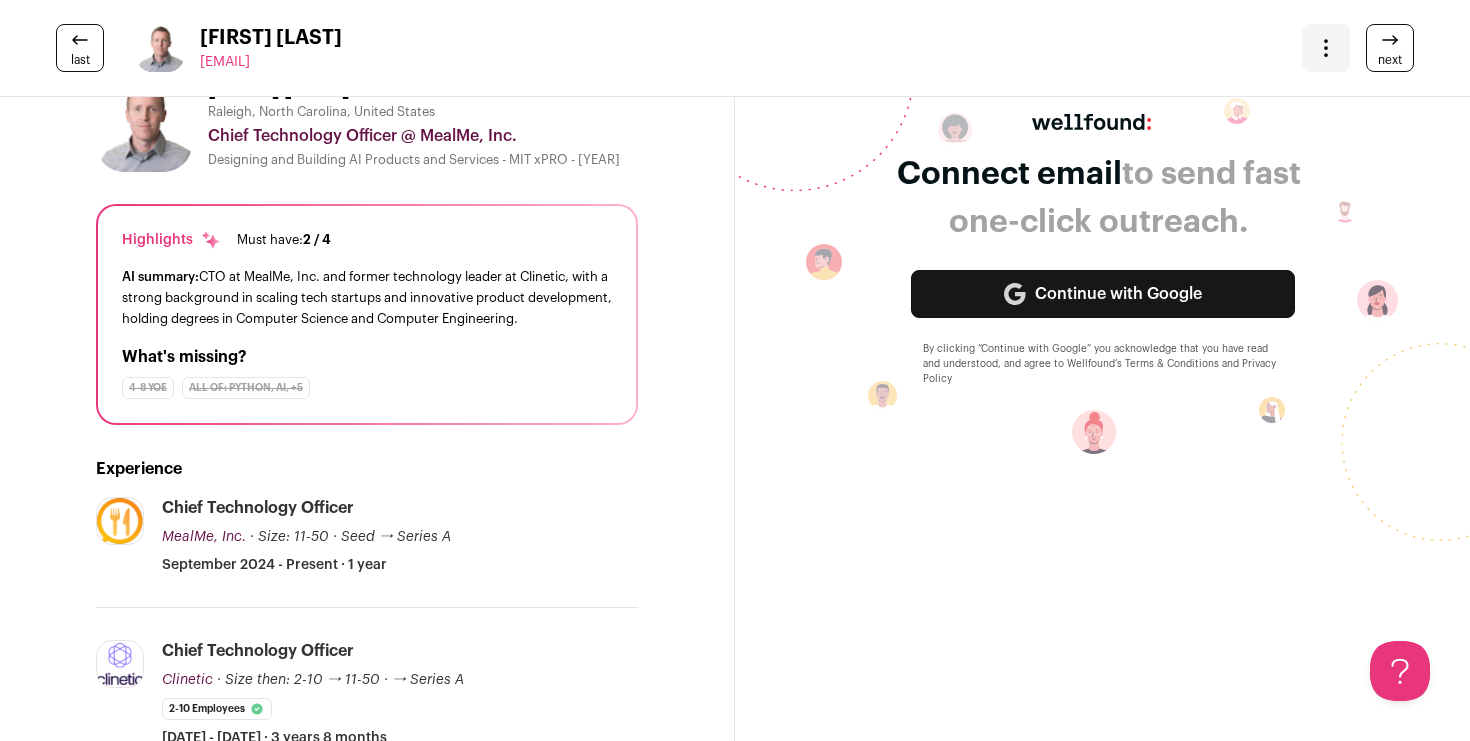 click on "AI summary: CTO at MealMe and former technology leader at Clinetic, with a strong background in scaling tech startups and innovative product development, holding degrees in Computer Science and Computer Engineering." at bounding box center (367, 297) 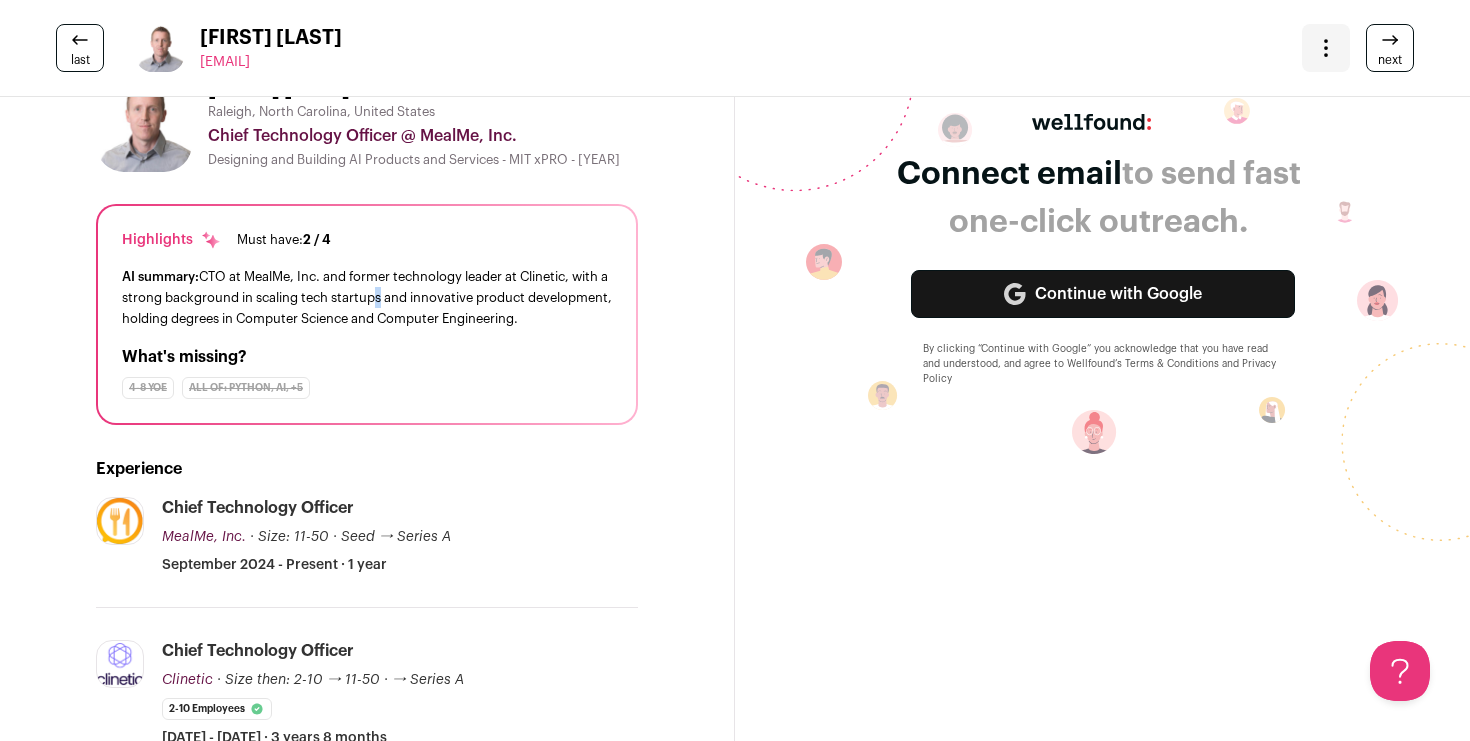 click on "AI summary: CTO at MealMe and former technology leader at Clinetic, with a strong background in scaling tech startups and innovative product development, holding degrees in Computer Science and Computer Engineering." at bounding box center [367, 297] 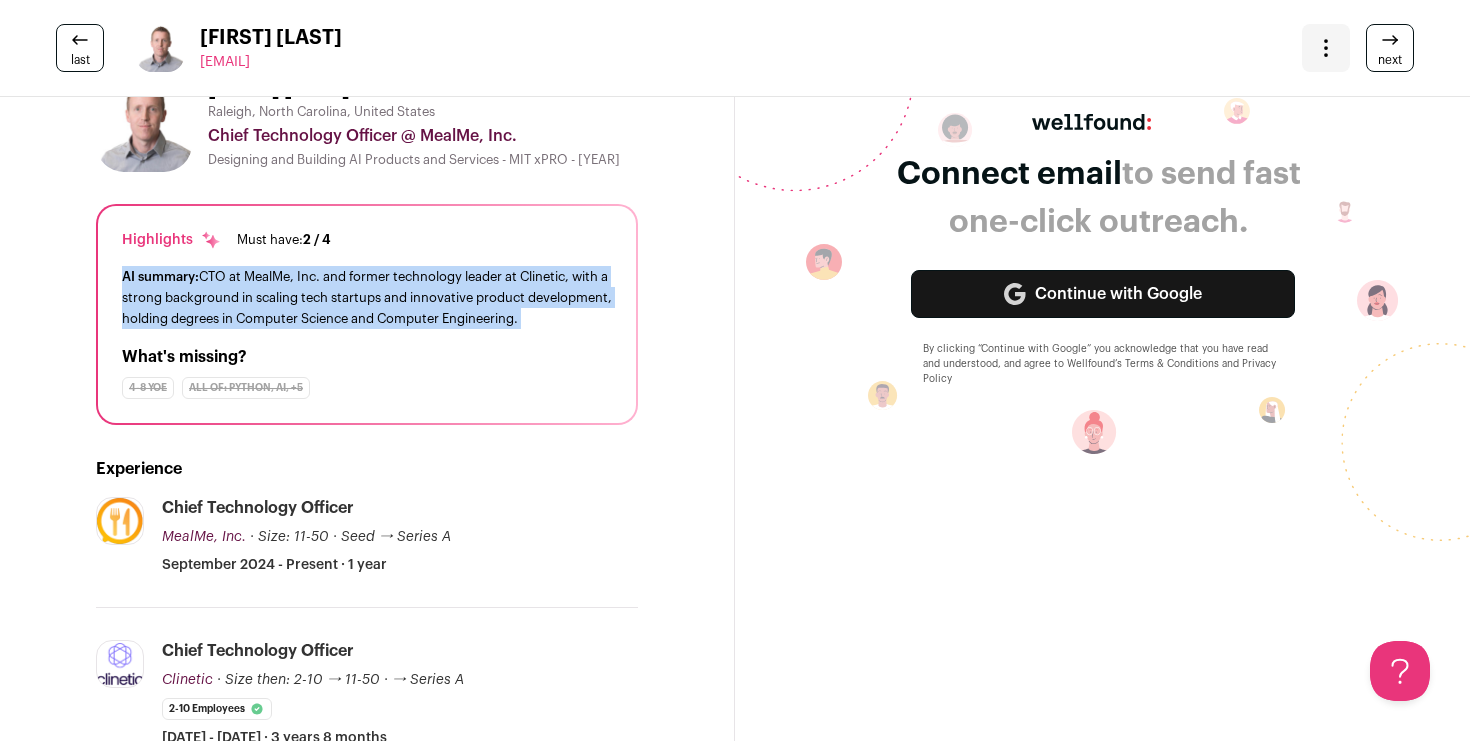 click on "AI summary: CTO at MealMe and former technology leader at Clinetic, with a strong background in scaling tech startups and innovative product development, holding degrees in Computer Science and Computer Engineering." at bounding box center (367, 297) 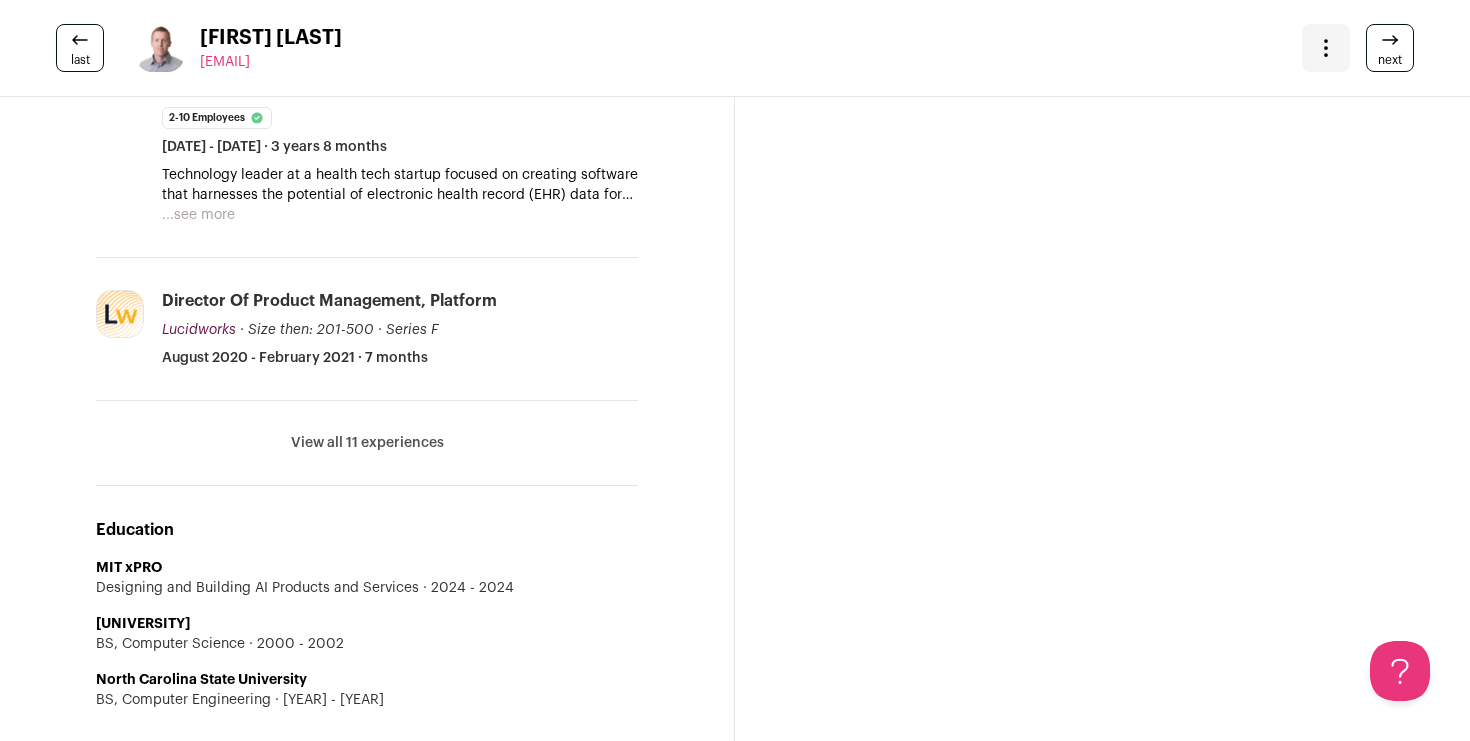 scroll, scrollTop: 606, scrollLeft: 0, axis: vertical 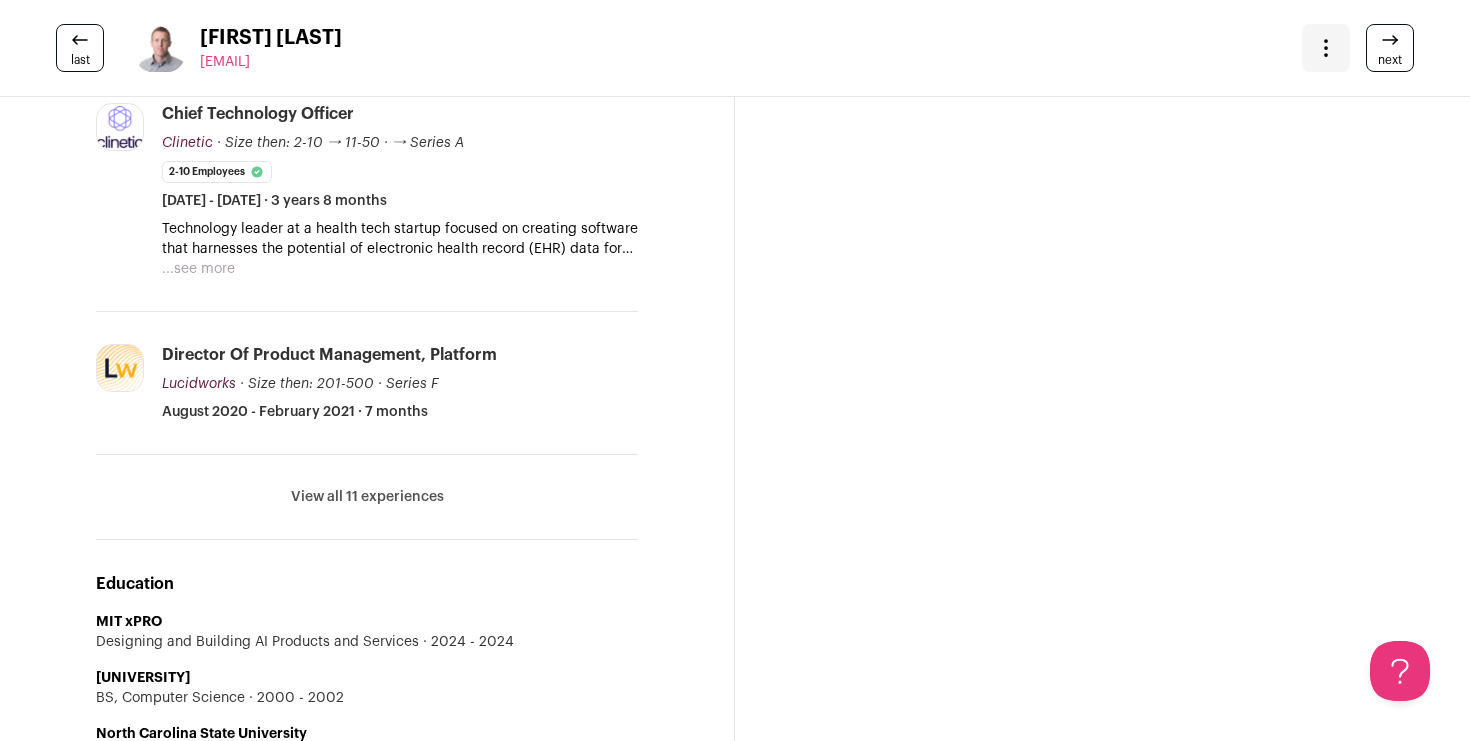click on "...see more" at bounding box center (198, 269) 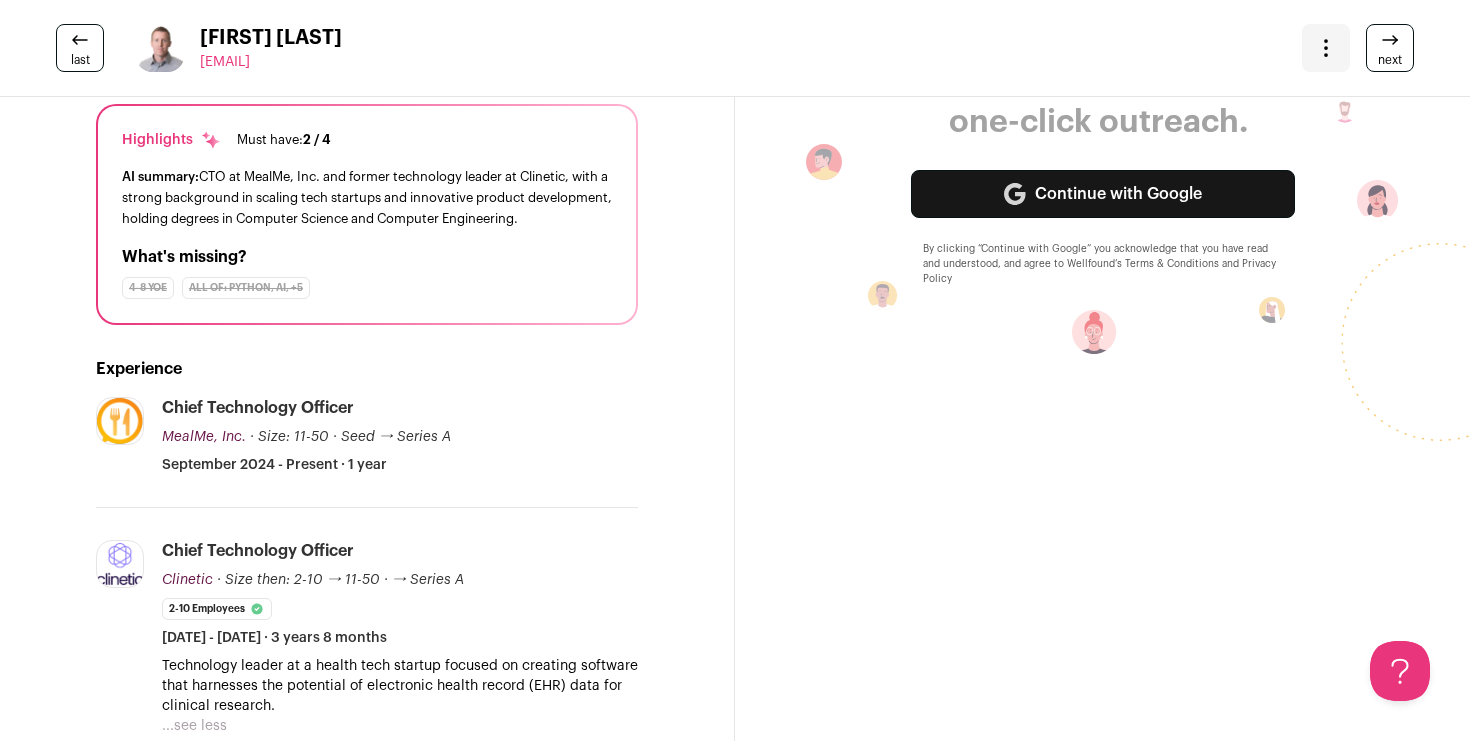 scroll, scrollTop: 165, scrollLeft: 0, axis: vertical 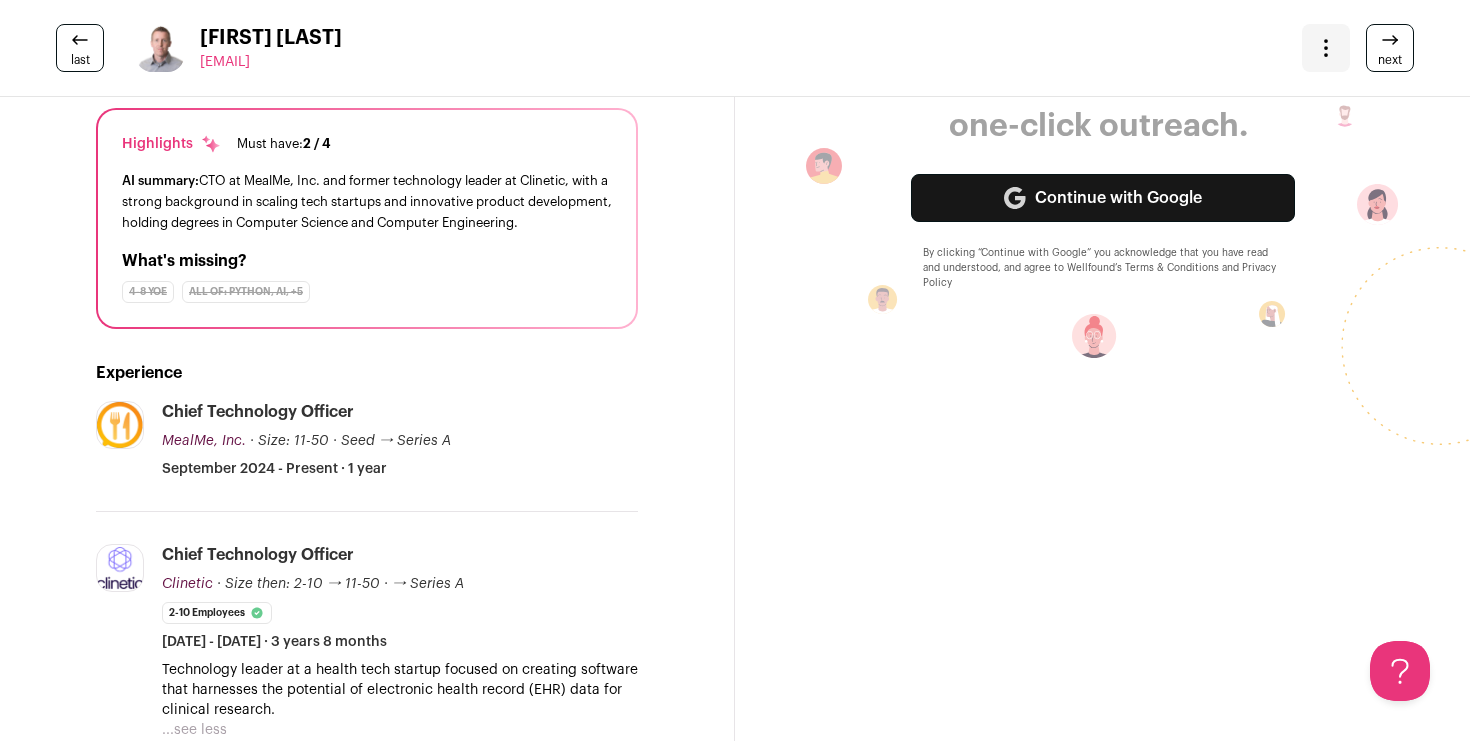 click on "AI summary: CTO at MealMe and former technology leader at Clinetic, with a strong background in scaling tech startups and innovative product development, holding degrees in Computer Science and Computer Engineering." at bounding box center [367, 201] 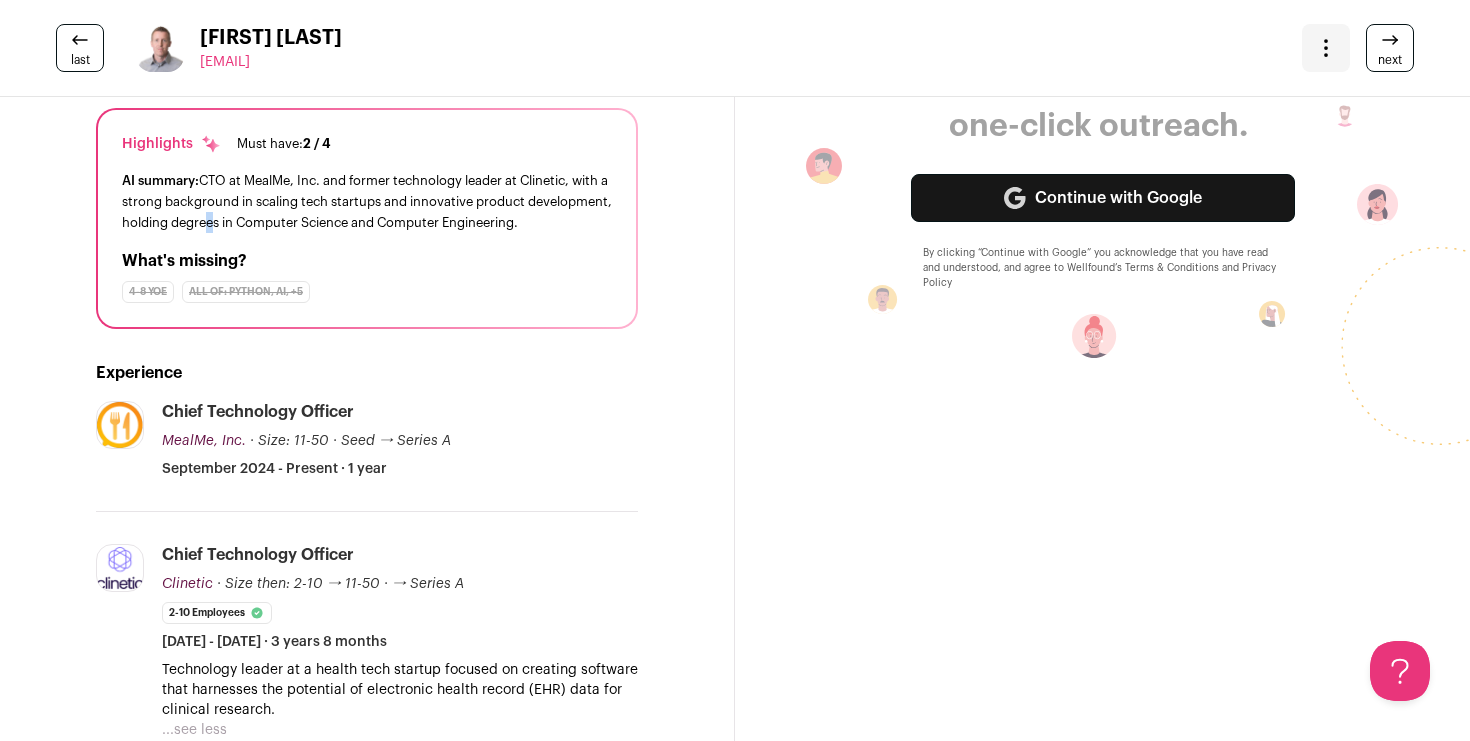 click on "AI summary: CTO at MealMe and former technology leader at Clinetic, with a strong background in scaling tech startups and innovative product development, holding degrees in Computer Science and Computer Engineering." at bounding box center [367, 201] 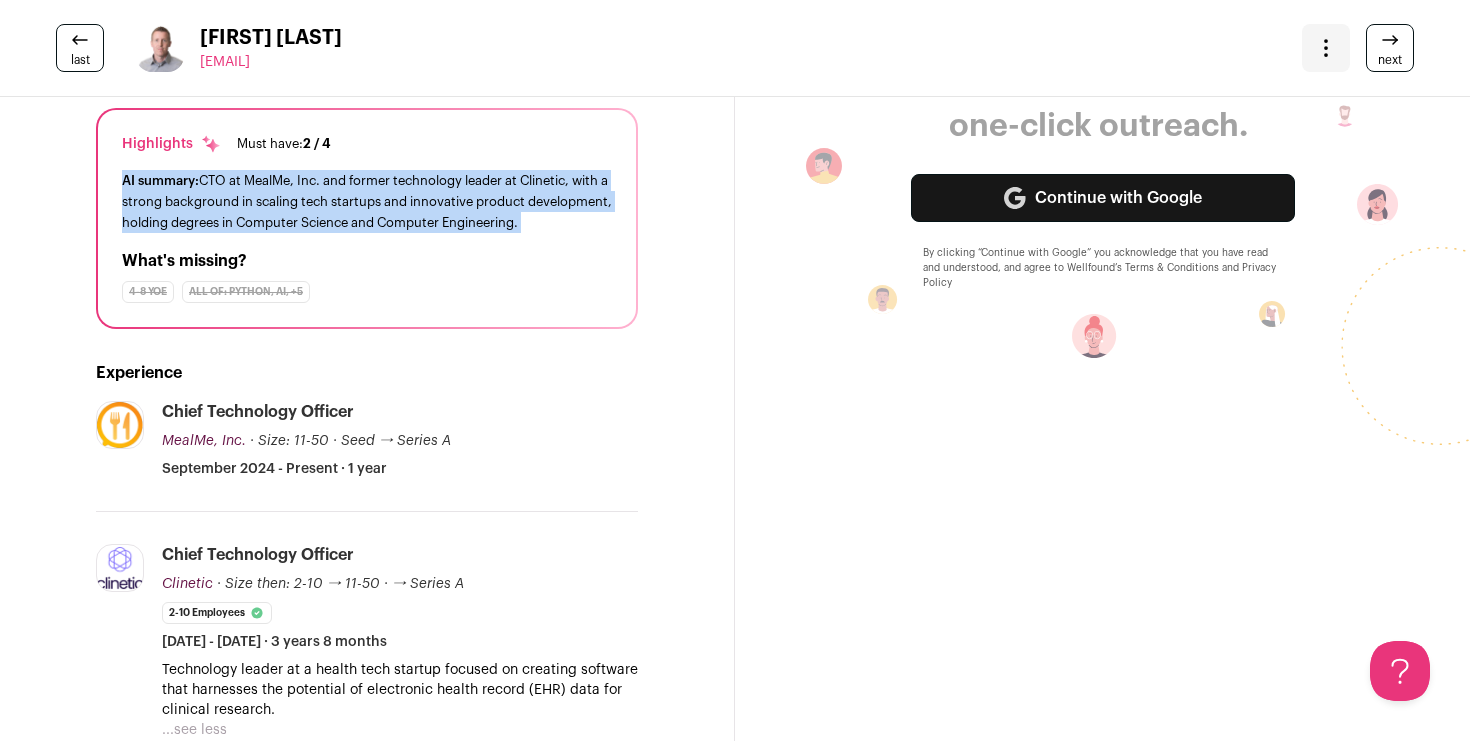 click on "AI summary: CTO at MealMe and former technology leader at Clinetic, with a strong background in scaling tech startups and innovative product development, holding degrees in Computer Science and Computer Engineering." at bounding box center (367, 201) 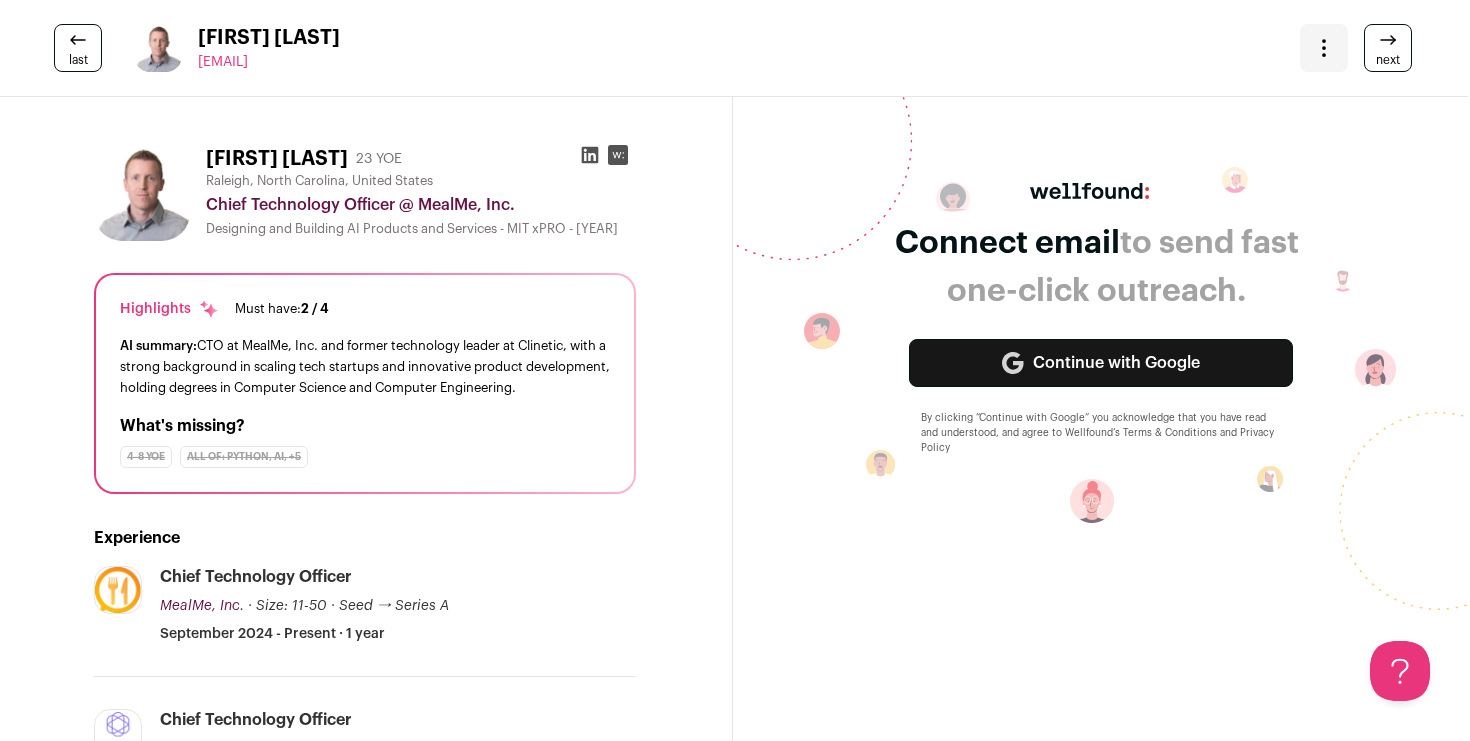 scroll, scrollTop: 0, scrollLeft: 2, axis: horizontal 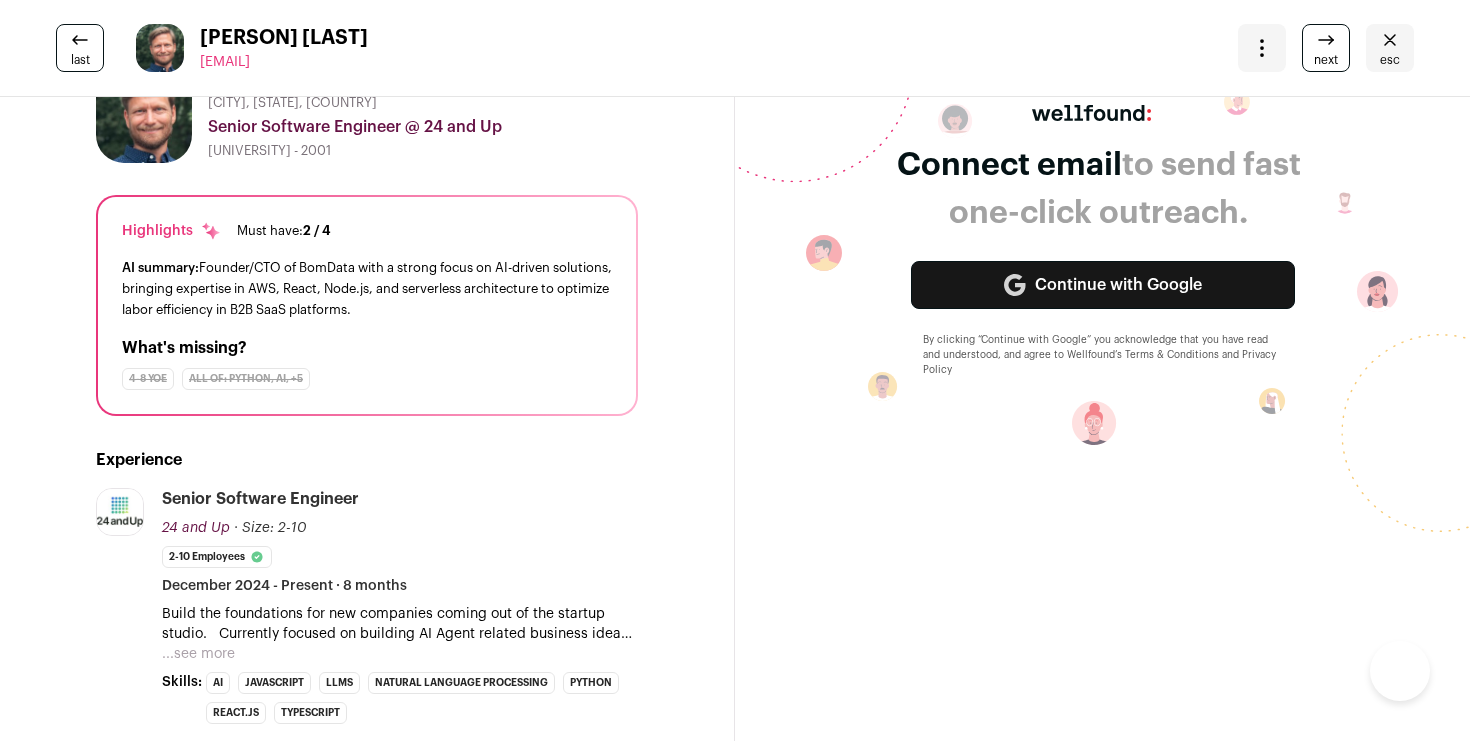 click on "esc" at bounding box center [1390, 60] 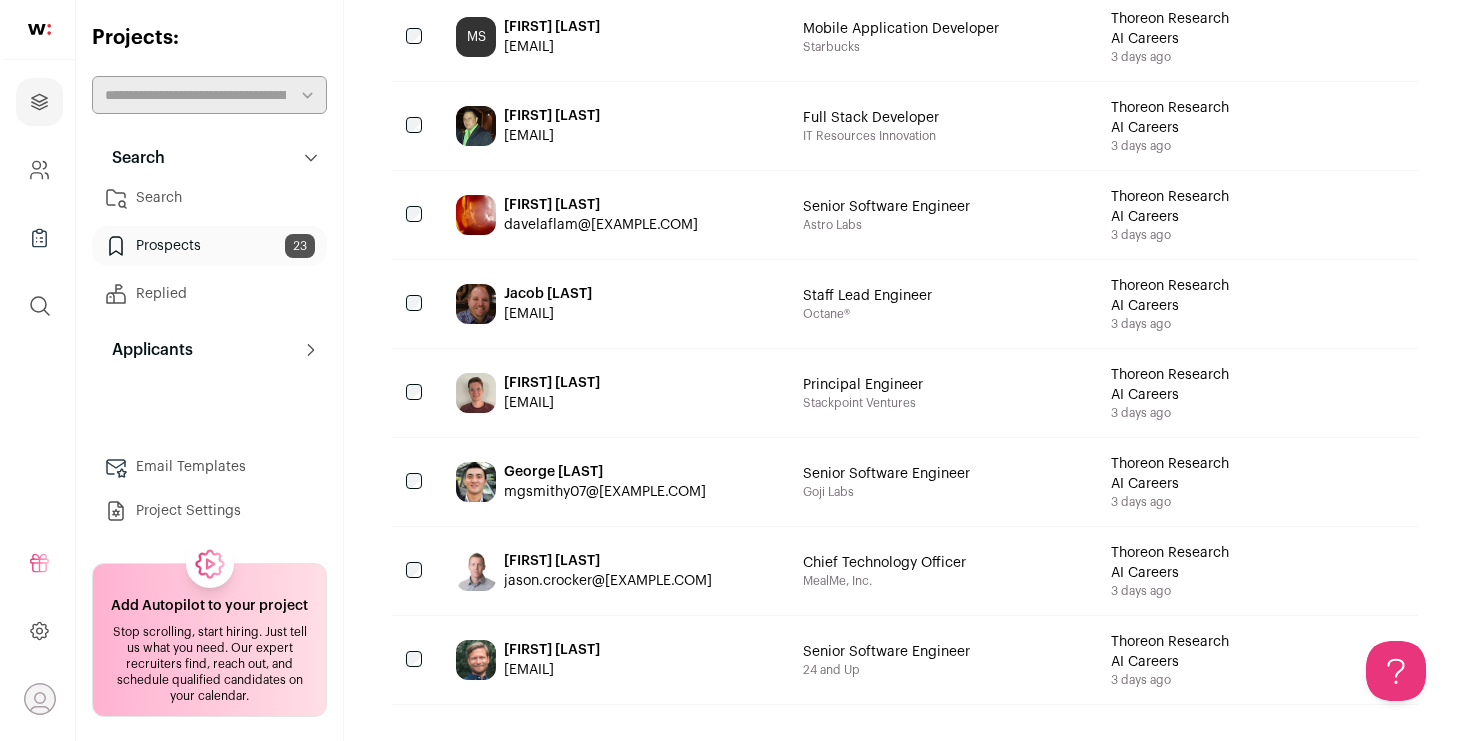 scroll, scrollTop: 1585, scrollLeft: 0, axis: vertical 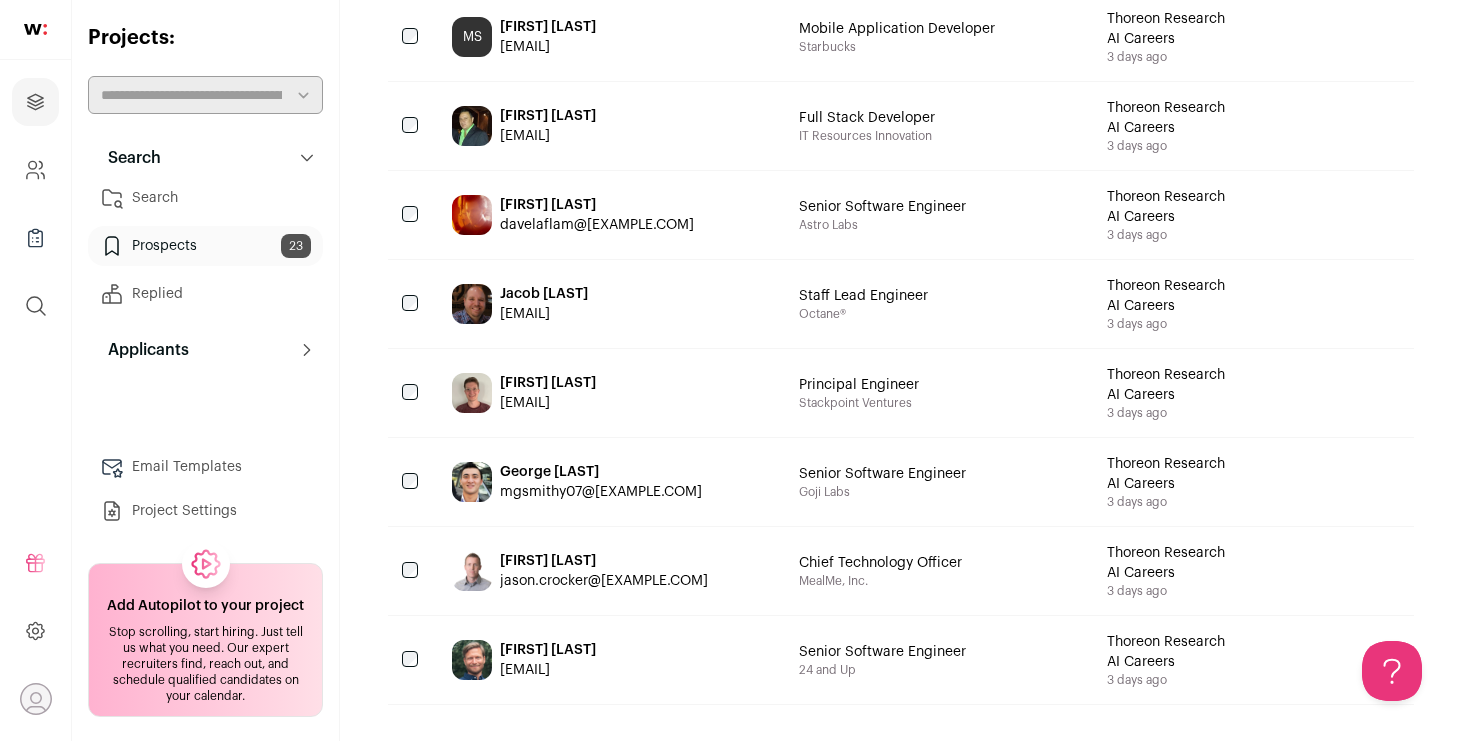 click on "Christopher [LAST]
cwebftw@[EXAMPLE.COM]" at bounding box center [609, 393] 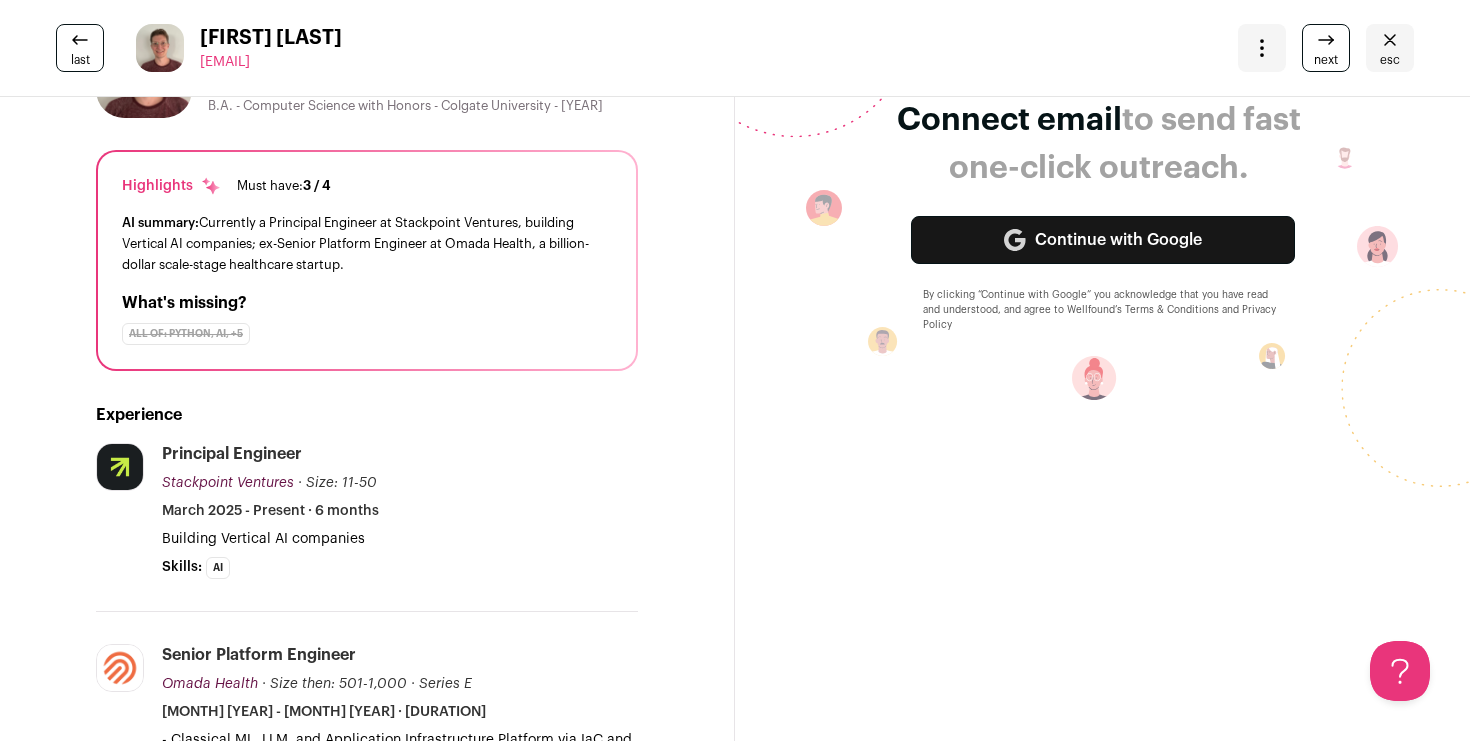 scroll, scrollTop: 0, scrollLeft: 0, axis: both 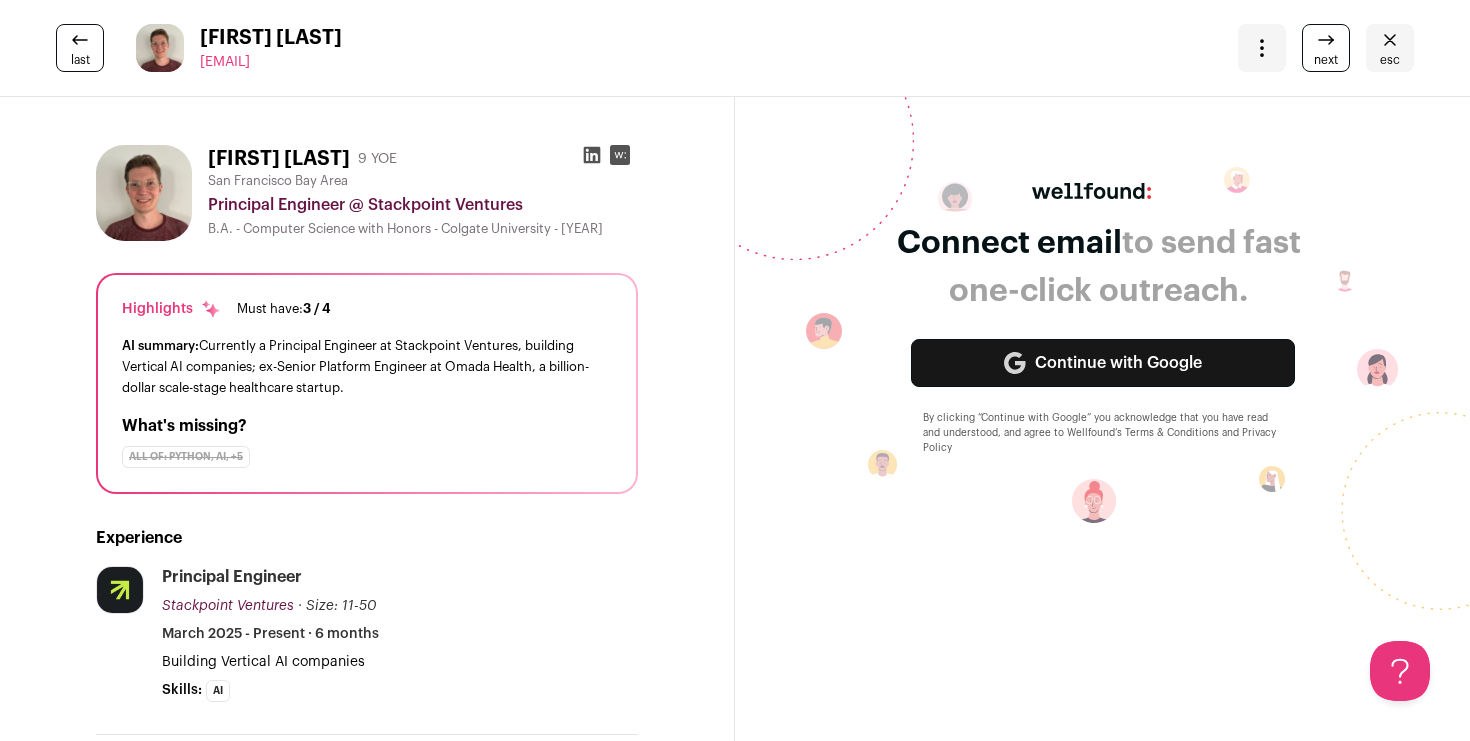 drag, startPoint x: 372, startPoint y: 57, endPoint x: 331, endPoint y: 57, distance: 41 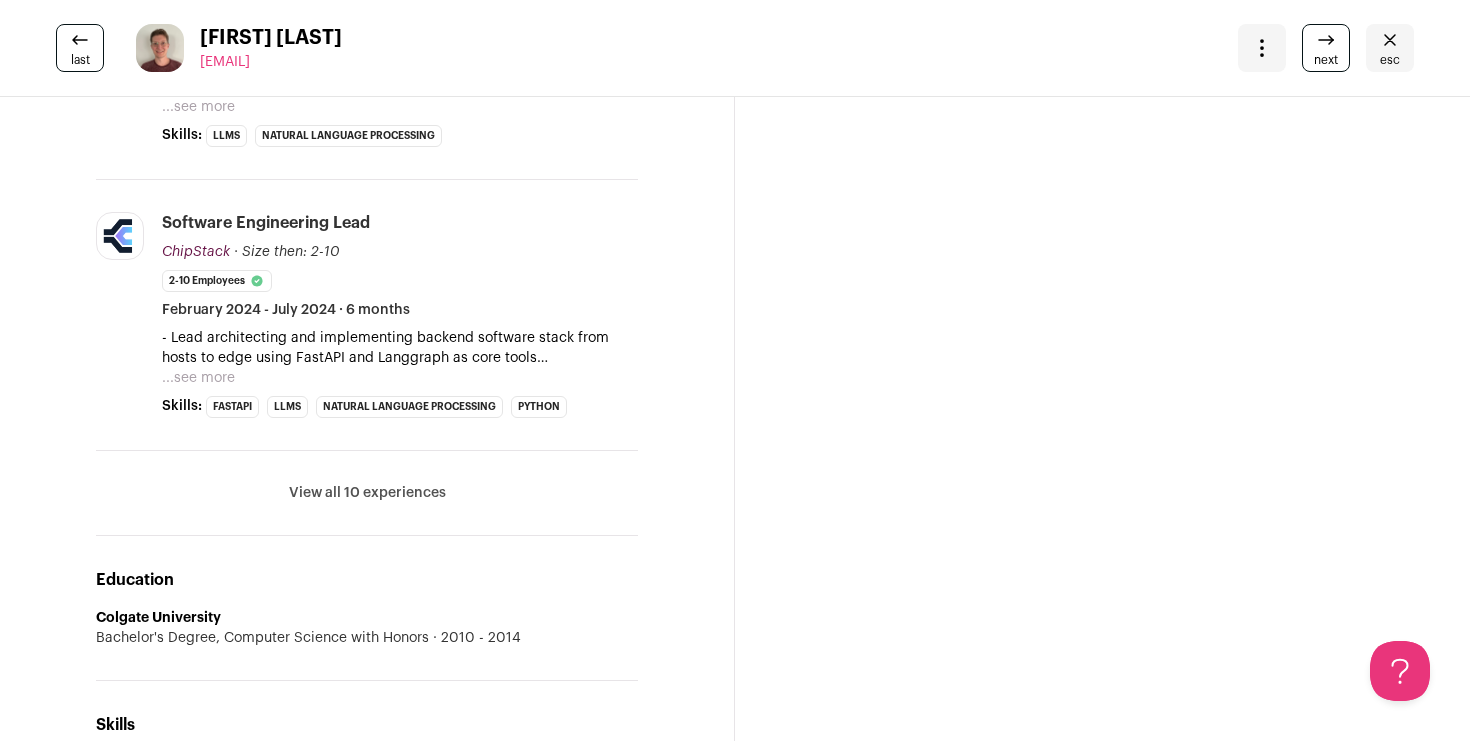 scroll, scrollTop: 805, scrollLeft: 0, axis: vertical 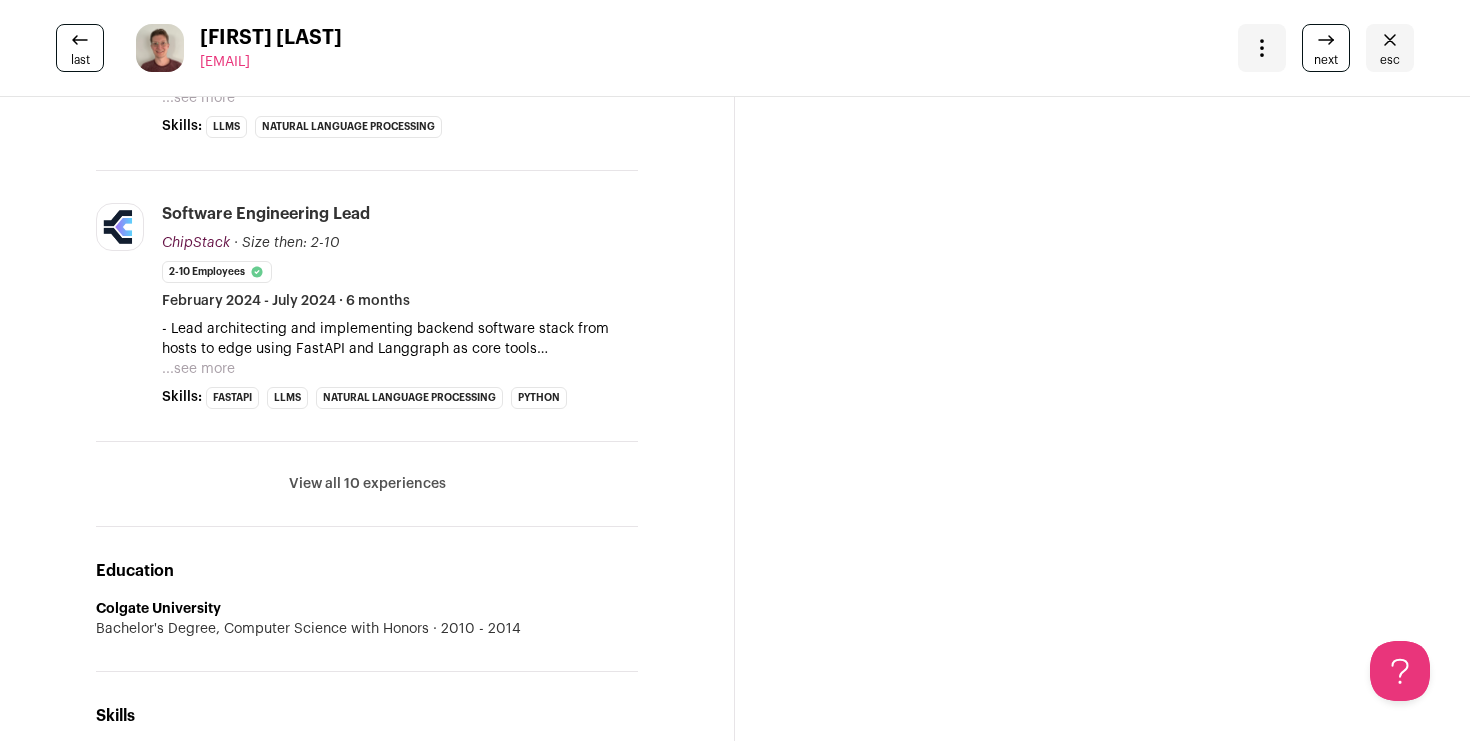 click on "View all 10 experiences" at bounding box center [367, 484] 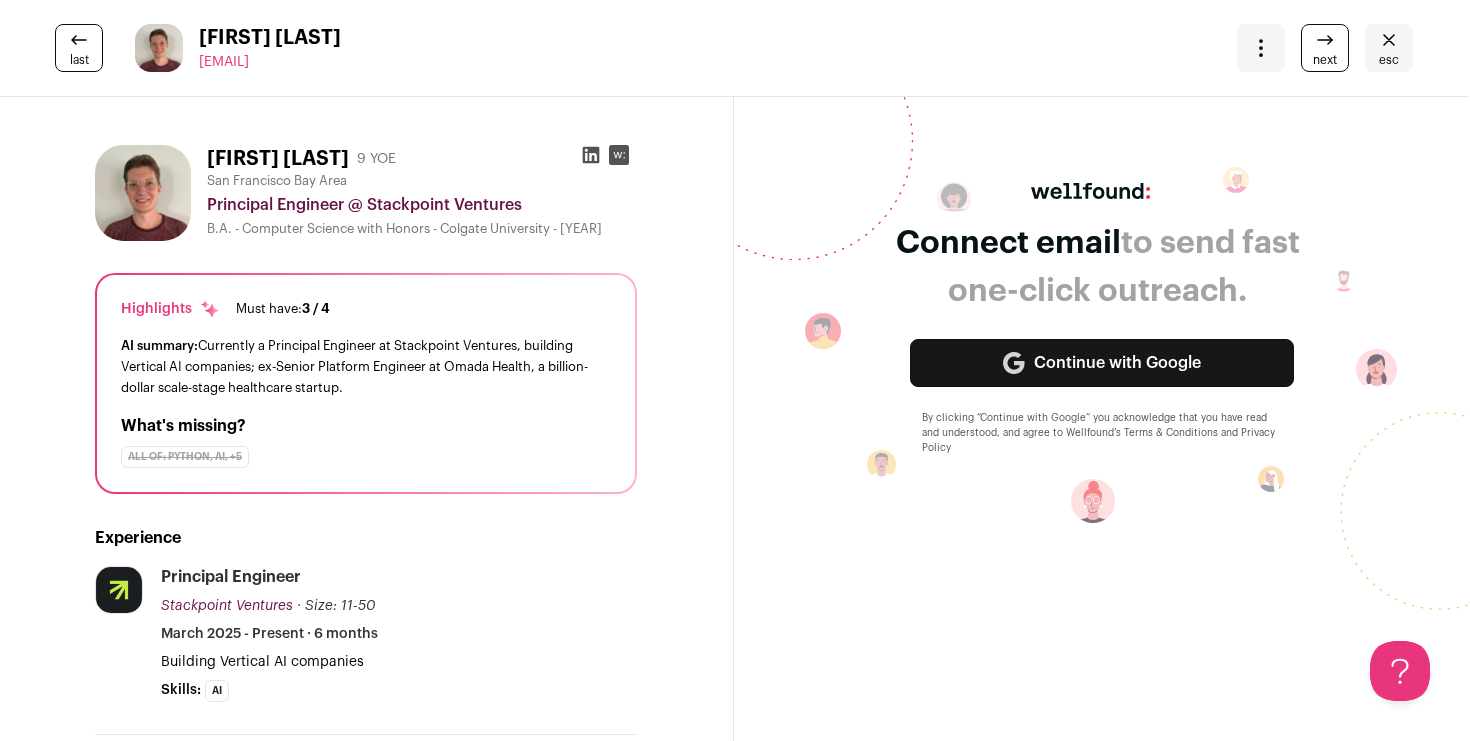 scroll, scrollTop: 0, scrollLeft: 7, axis: horizontal 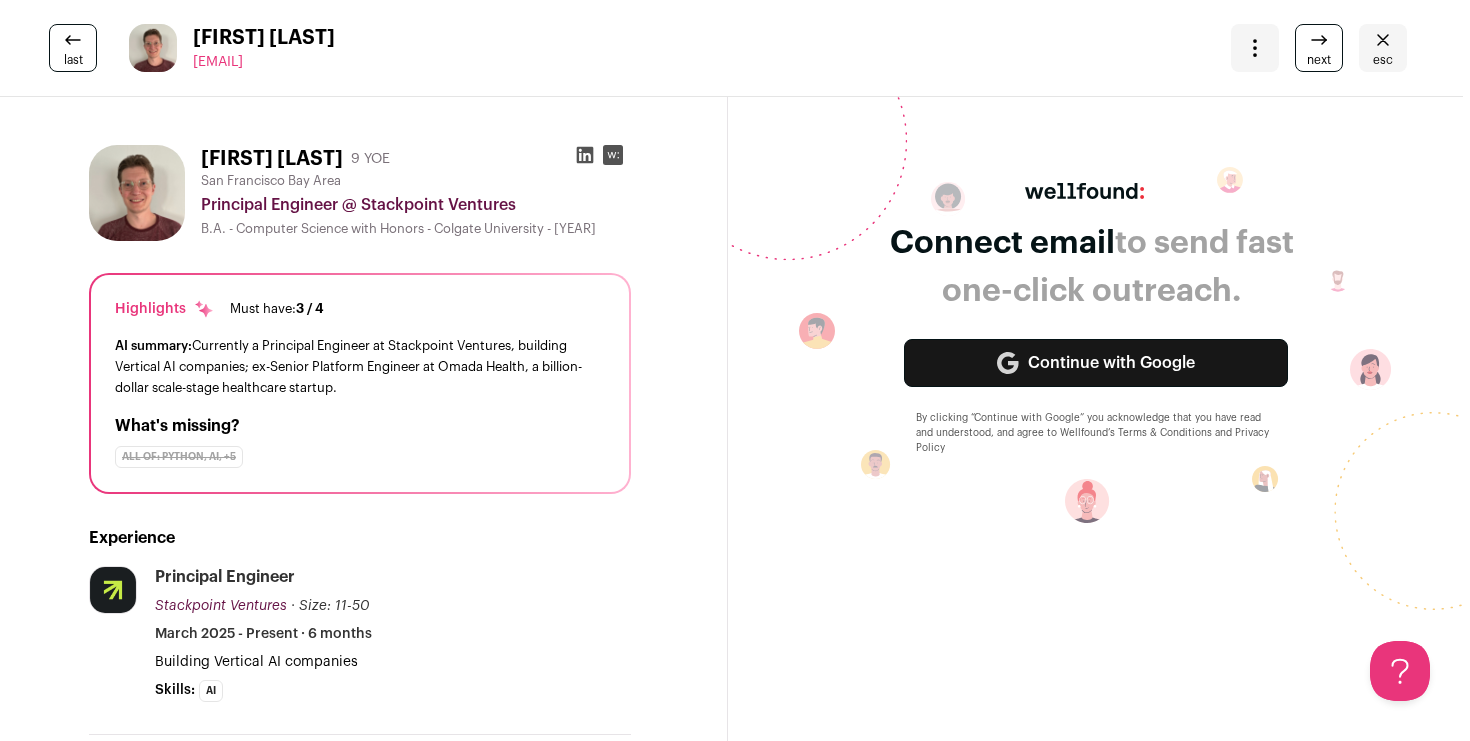 click on "AI summary:  Currently a Principal Engineer at Stackpoint Ventures, building Vertical AI companies; ex-Senior Platform Engineer at Omada Health, a billion-dollar scale-stage healthcare startup." at bounding box center (360, 366) 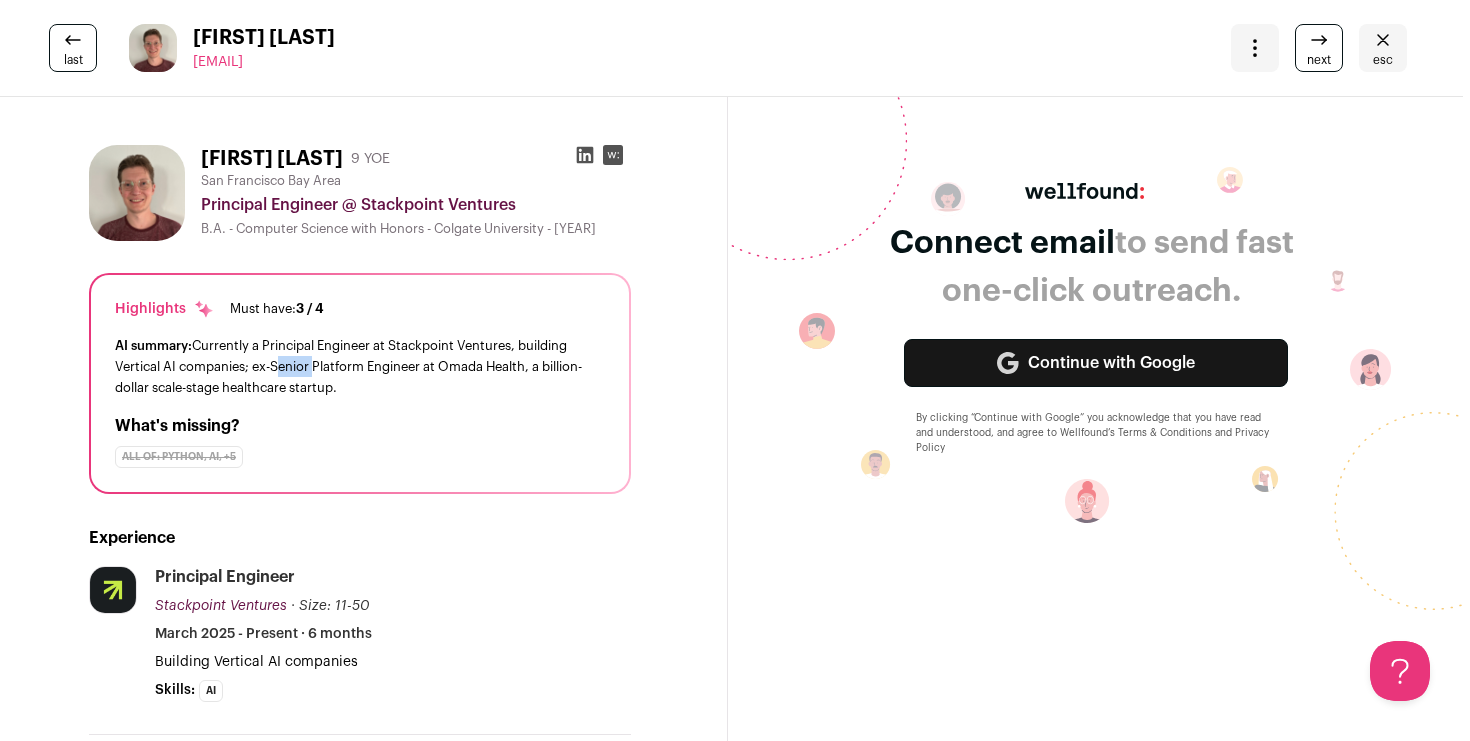 click on "AI summary:  Currently a Principal Engineer at Stackpoint Ventures, building Vertical AI companies; ex-Senior Platform Engineer at Omada Health, a billion-dollar scale-stage healthcare startup." at bounding box center (360, 366) 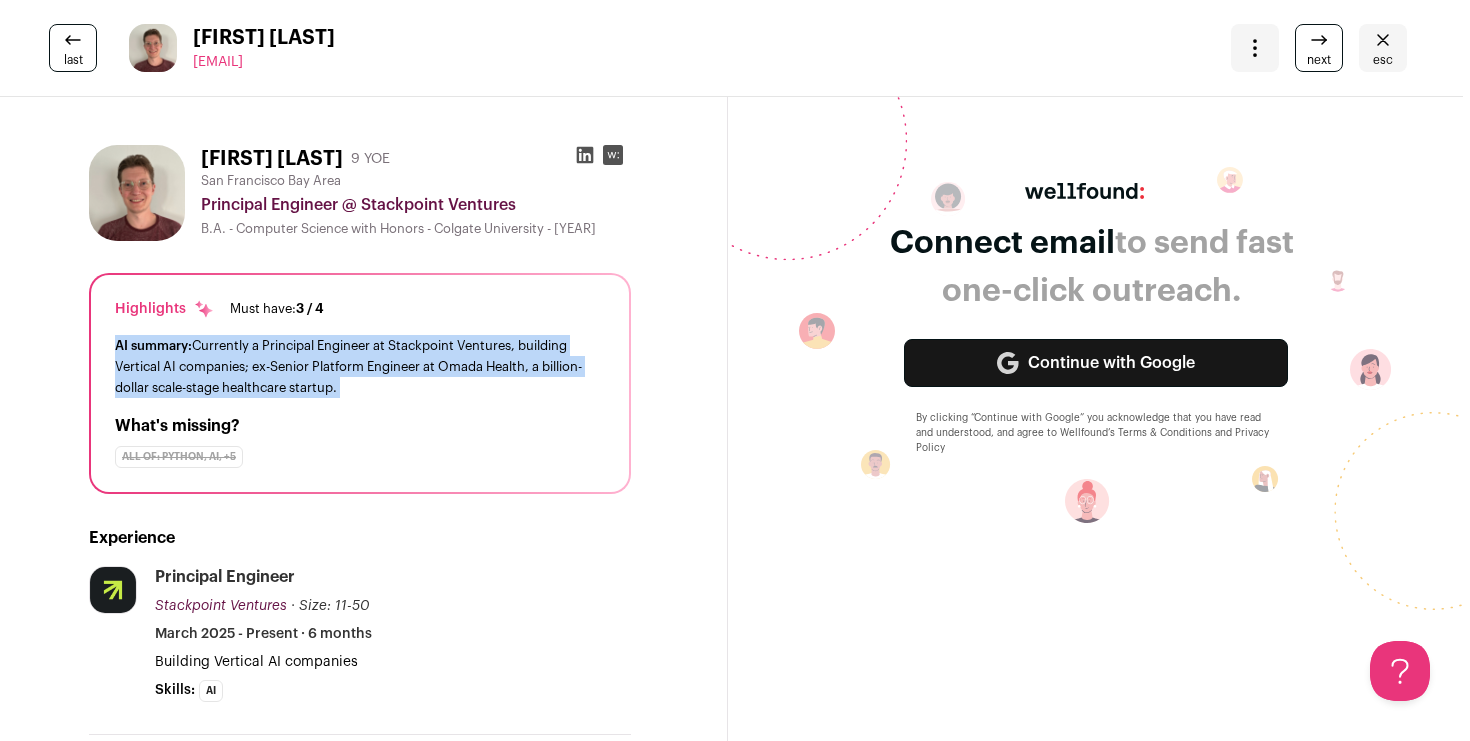 click on "AI summary:  Currently a Principal Engineer at Stackpoint Ventures, building Vertical AI companies; ex-Senior Platform Engineer at Omada Health, a billion-dollar scale-stage healthcare startup." at bounding box center (360, 366) 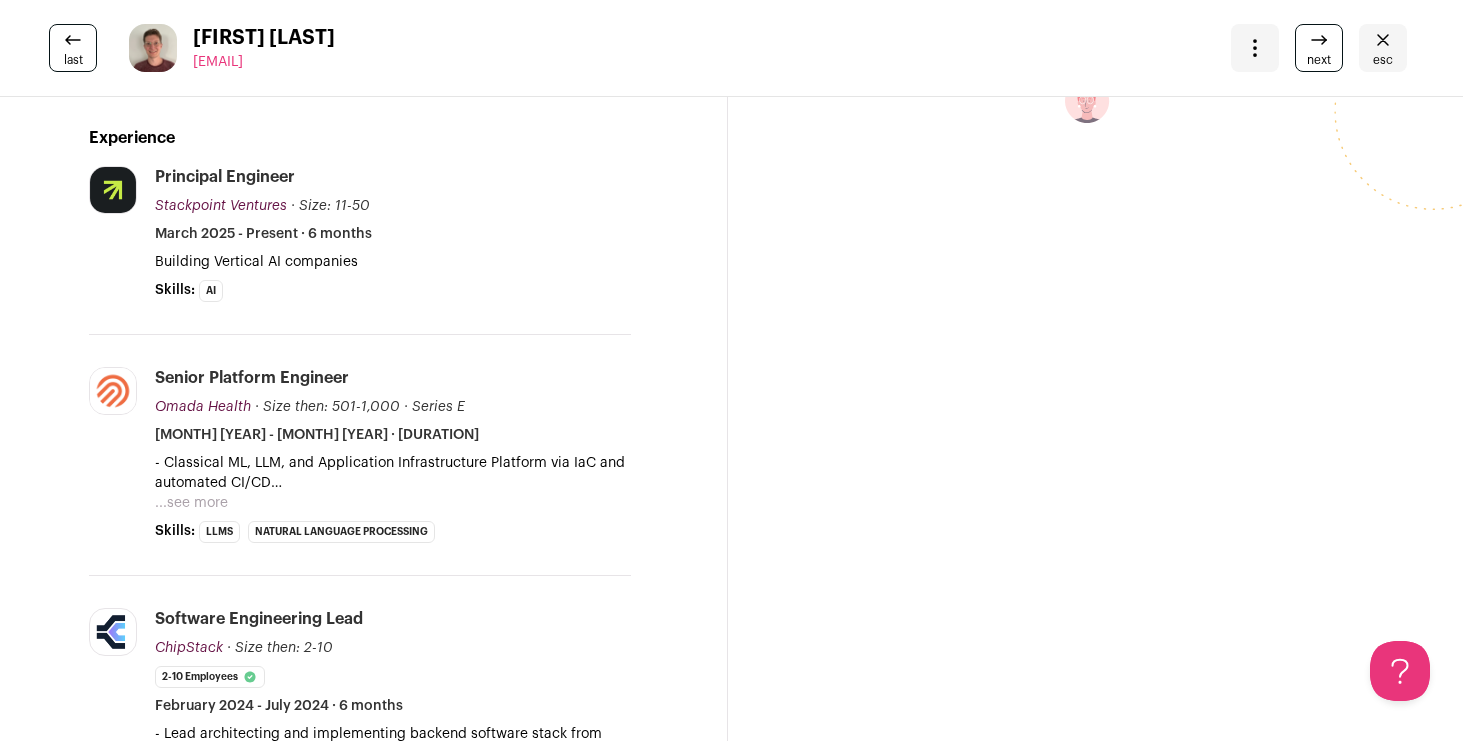 scroll, scrollTop: 397, scrollLeft: 7, axis: both 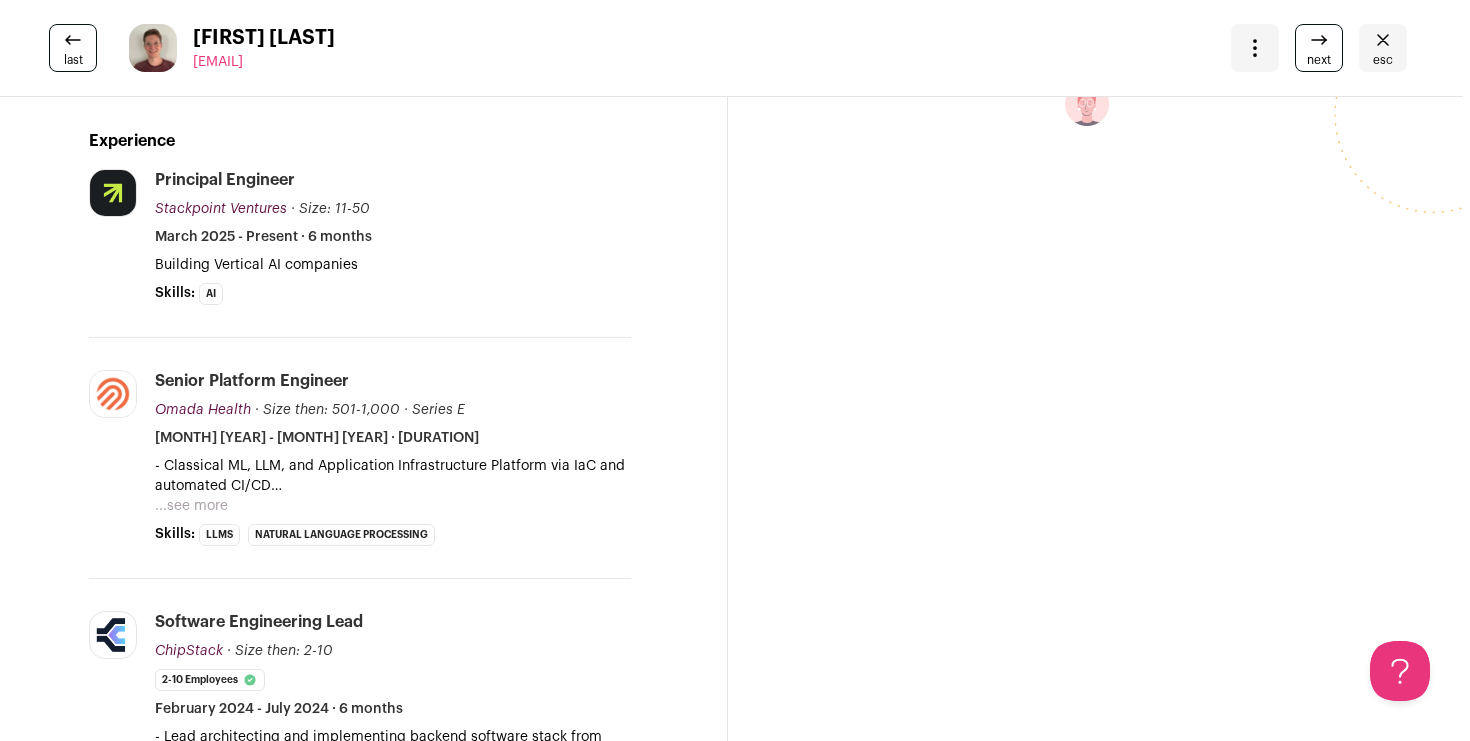 click on "...see more" at bounding box center (191, 506) 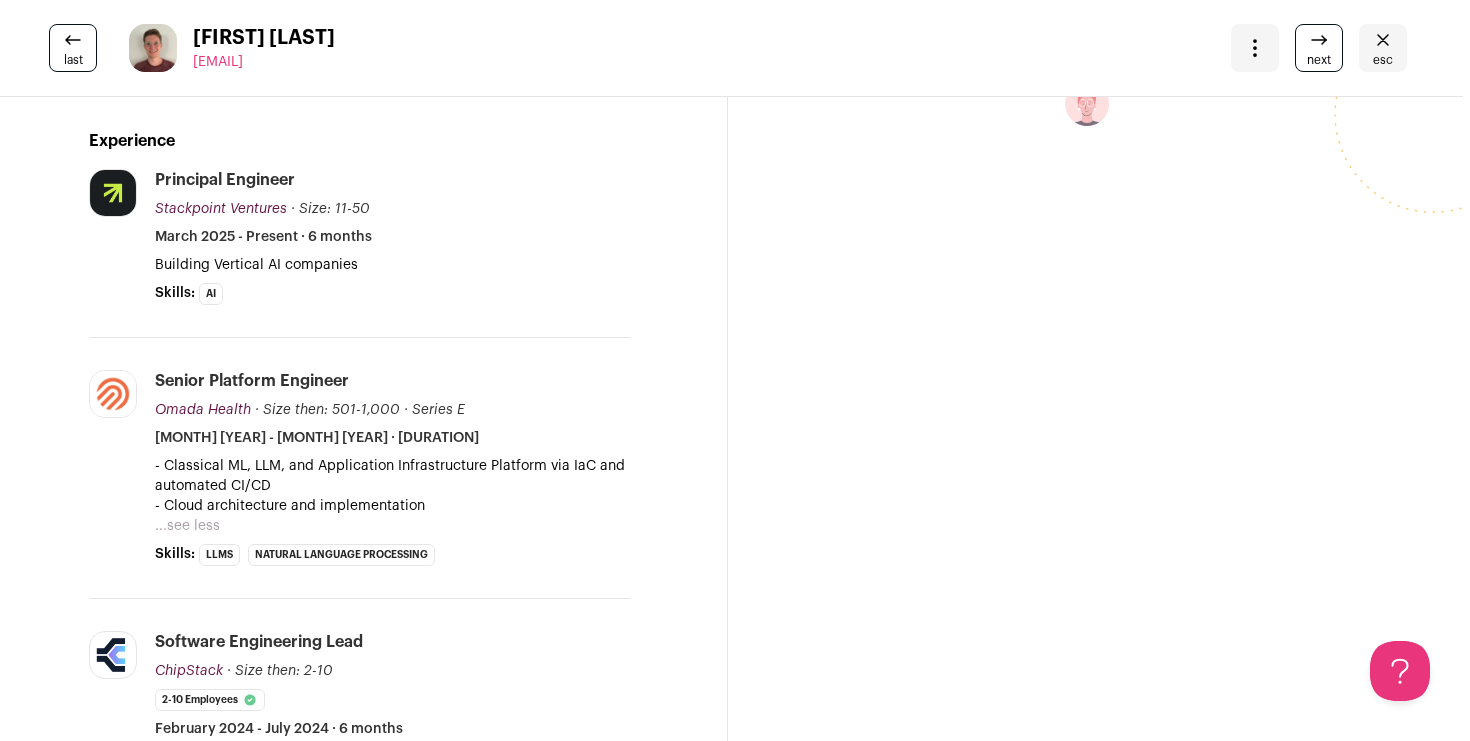 click on "- Classical ML, LLM, and Application Infrastructure Platform via IaC and automated CI/CD" at bounding box center (393, 476) 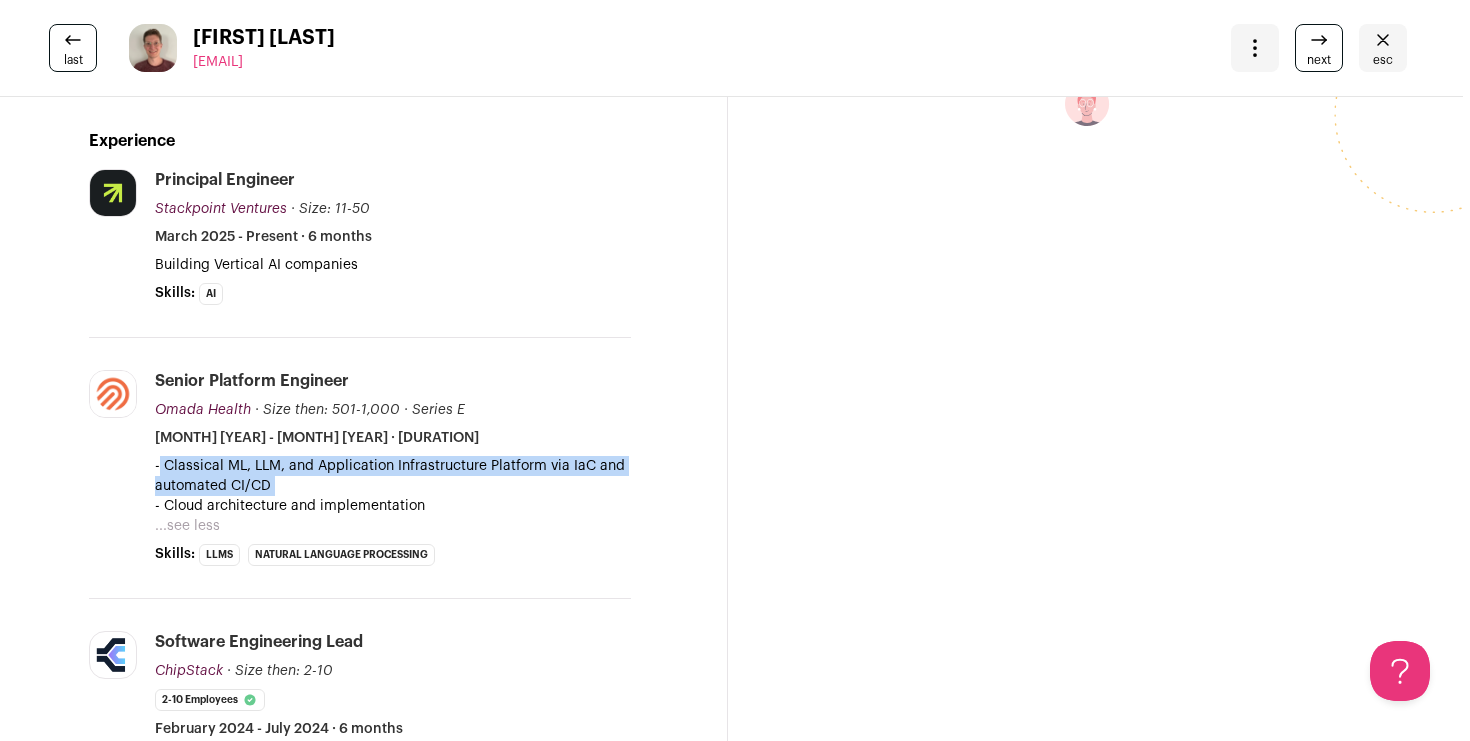 click on "- Classical ML, LLM, and Application Infrastructure Platform via IaC and automated CI/CD" at bounding box center (393, 476) 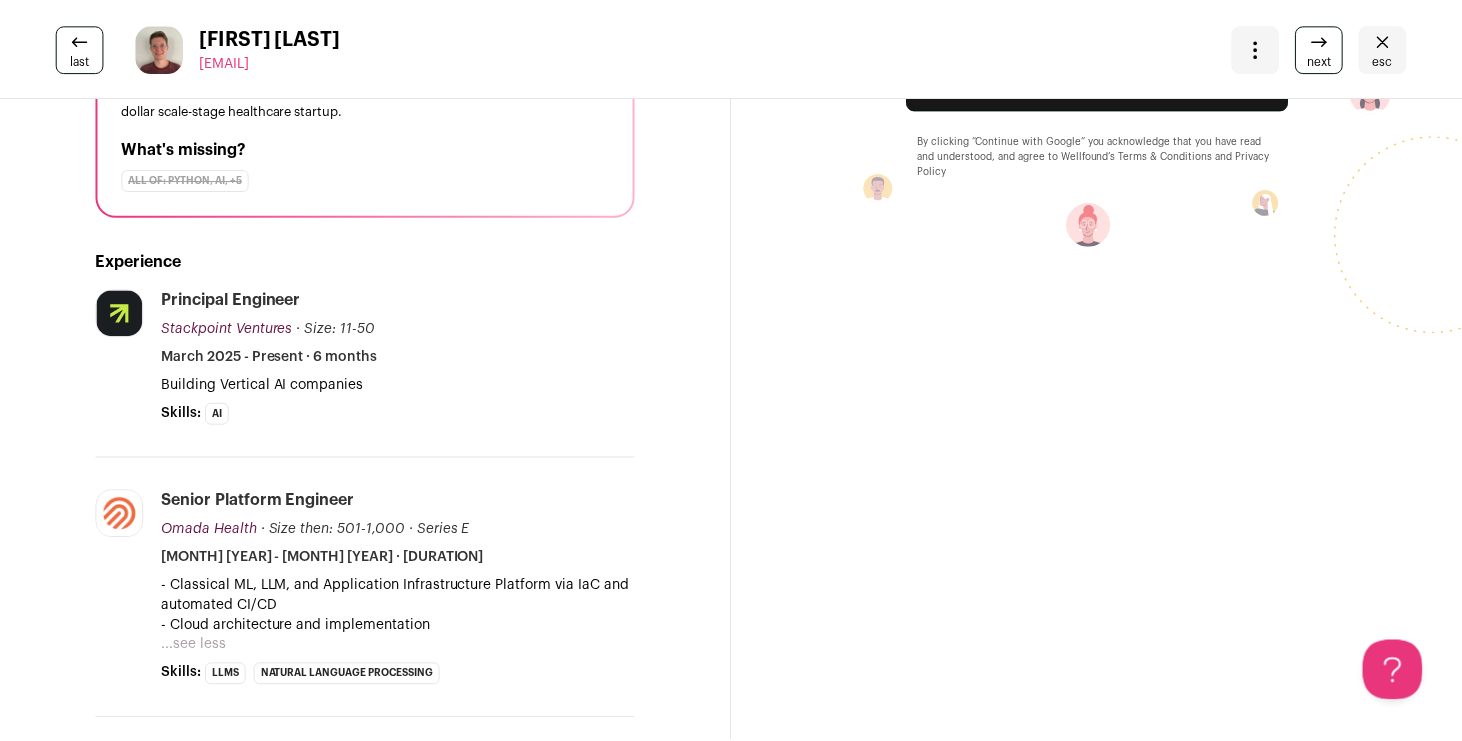 scroll, scrollTop: 277, scrollLeft: 0, axis: vertical 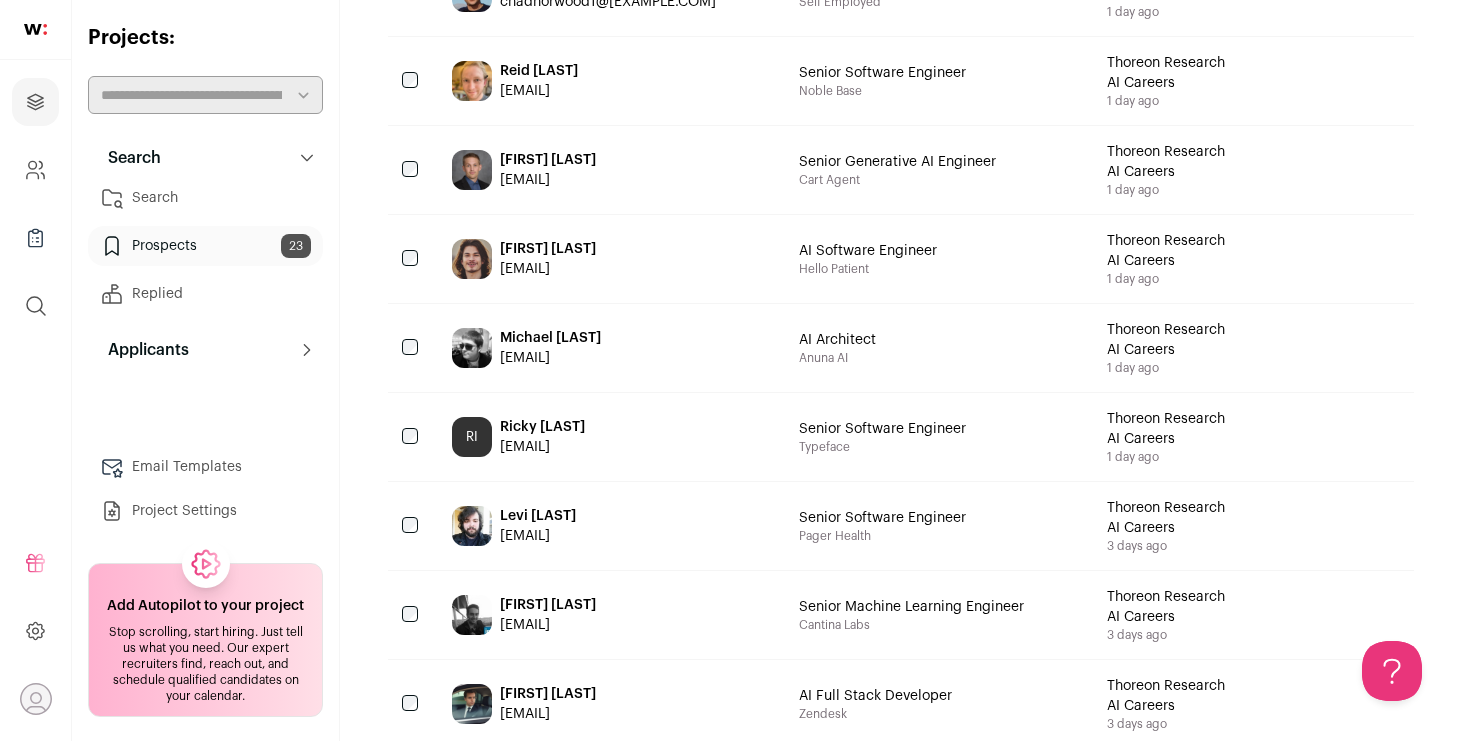 click on "Jordan Lavatai
jordanlavatai@gmail.com" at bounding box center [609, 259] 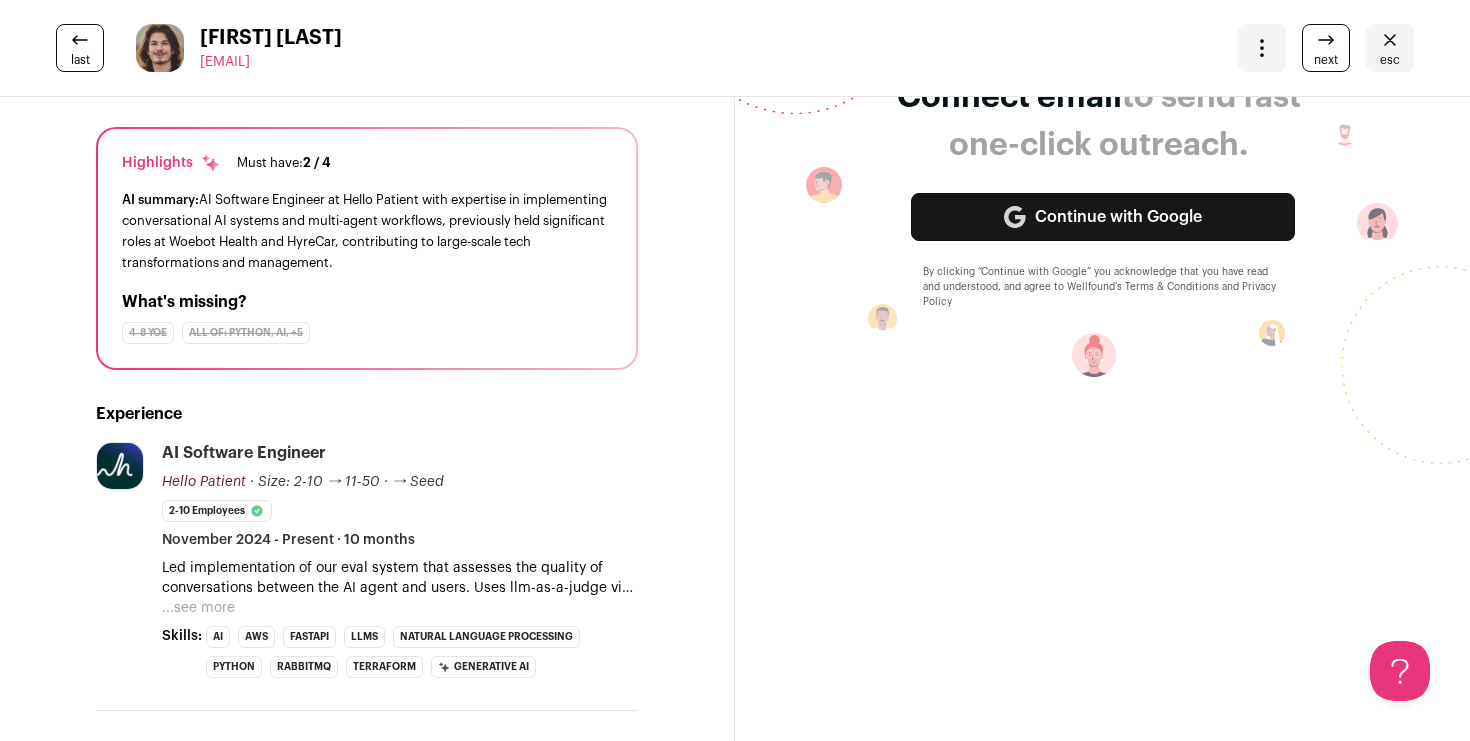 scroll, scrollTop: 162, scrollLeft: 0, axis: vertical 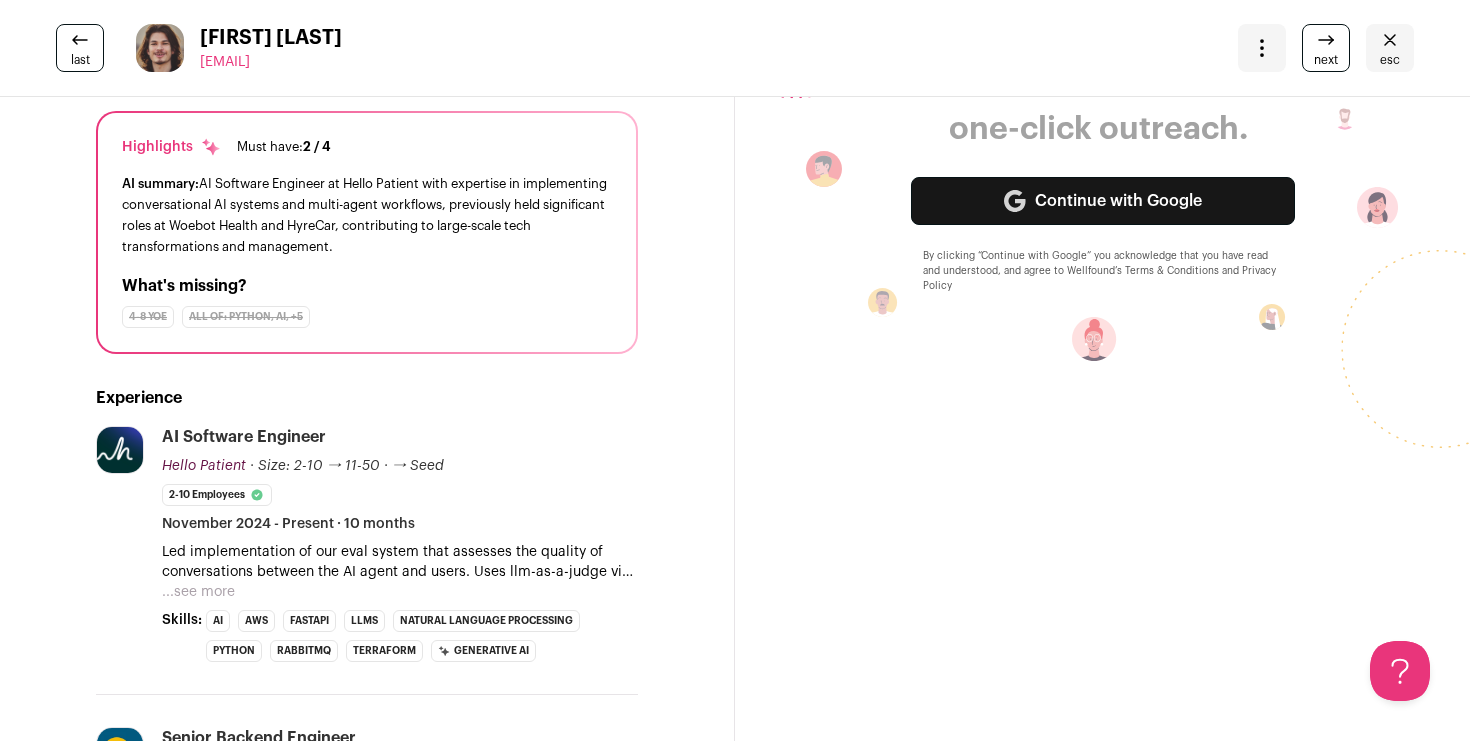 click on "AI summary:  AI Software Engineer at Hello Patient with expertise in implementing conversational AI systems and multi-agent workflows, previously held significant roles at Woebot Health and HyreCar, contributing to large-scale tech transformations and management." at bounding box center [367, 215] 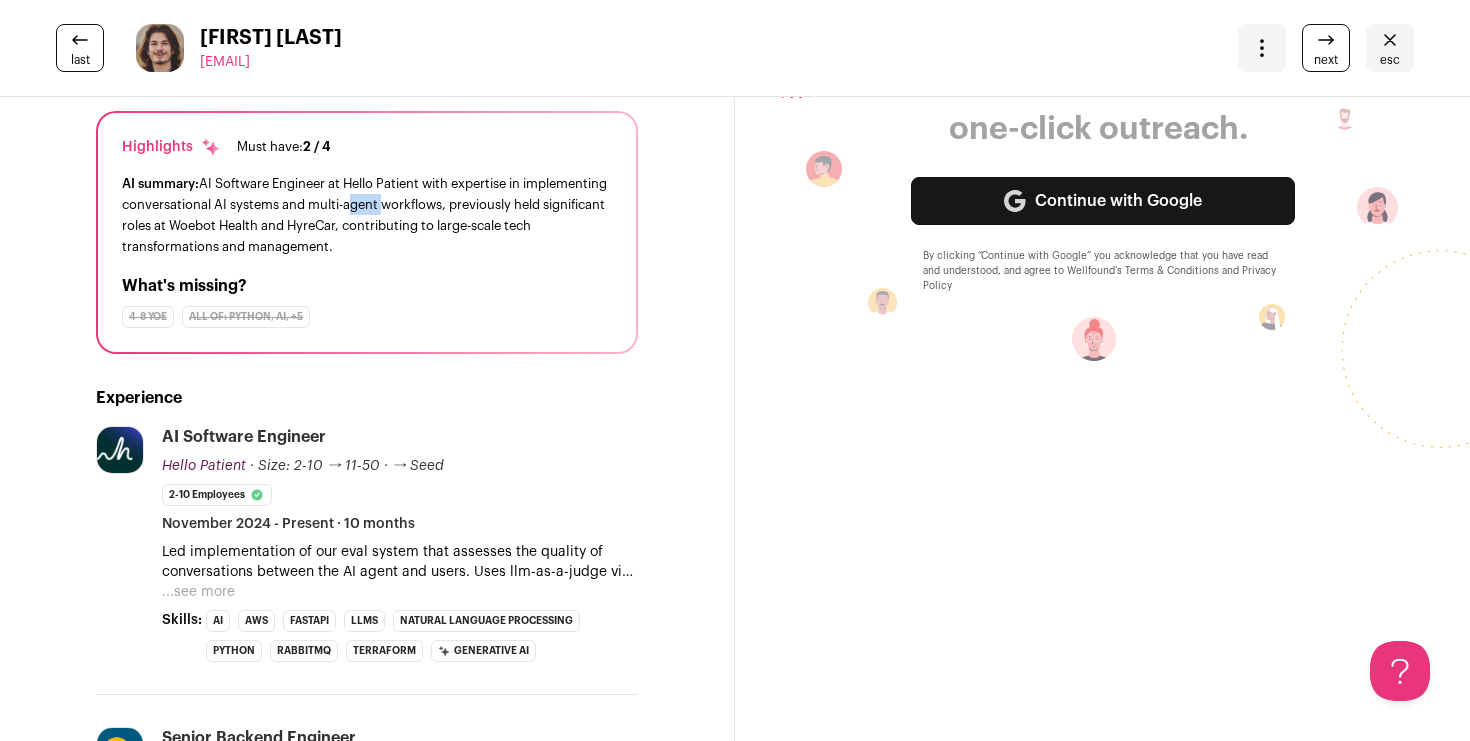 click on "AI summary:  AI Software Engineer at Hello Patient with expertise in implementing conversational AI systems and multi-agent workflows, previously held significant roles at Woebot Health and HyreCar, contributing to large-scale tech transformations and management." at bounding box center [367, 215] 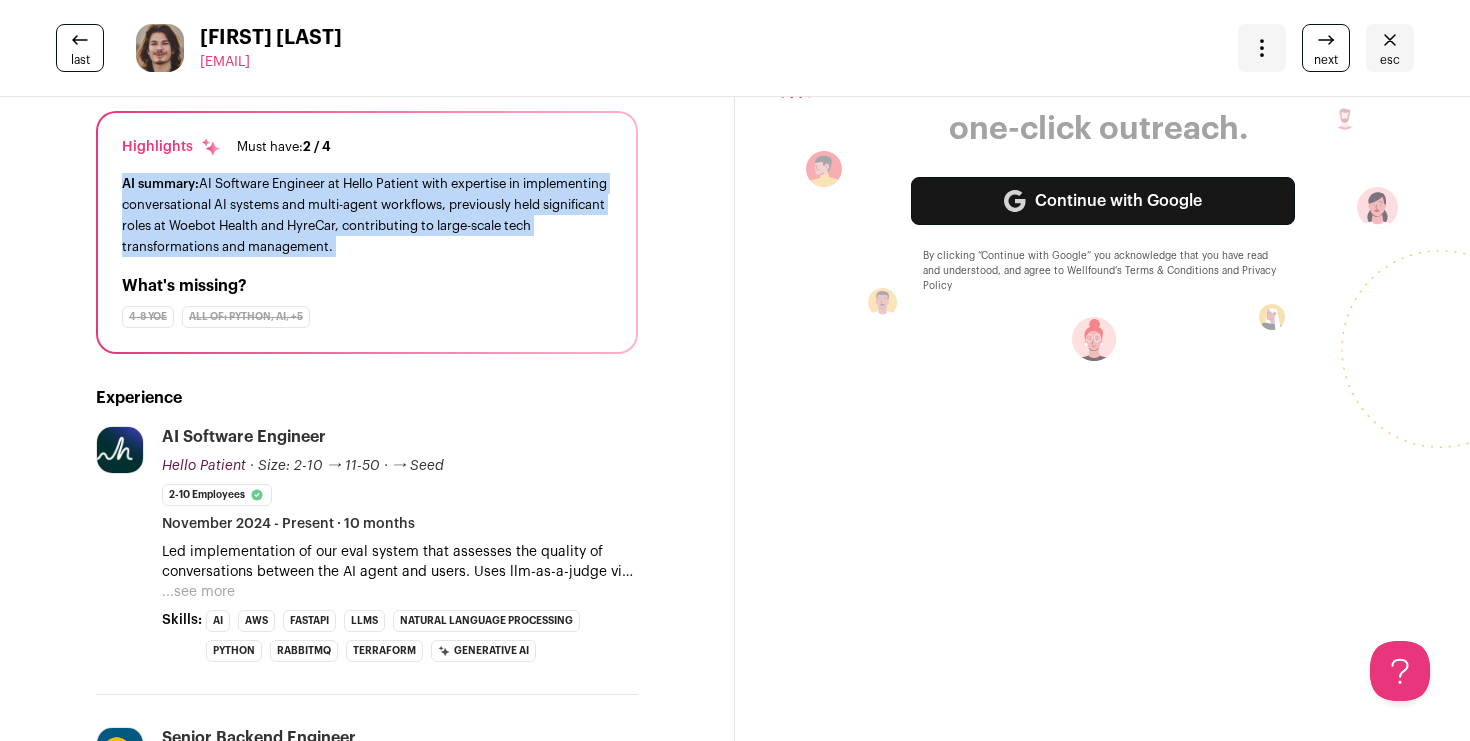 click on "AI summary:  AI Software Engineer at Hello Patient with expertise in implementing conversational AI systems and multi-agent workflows, previously held significant roles at Woebot Health and HyreCar, contributing to large-scale tech transformations and management." at bounding box center [367, 215] 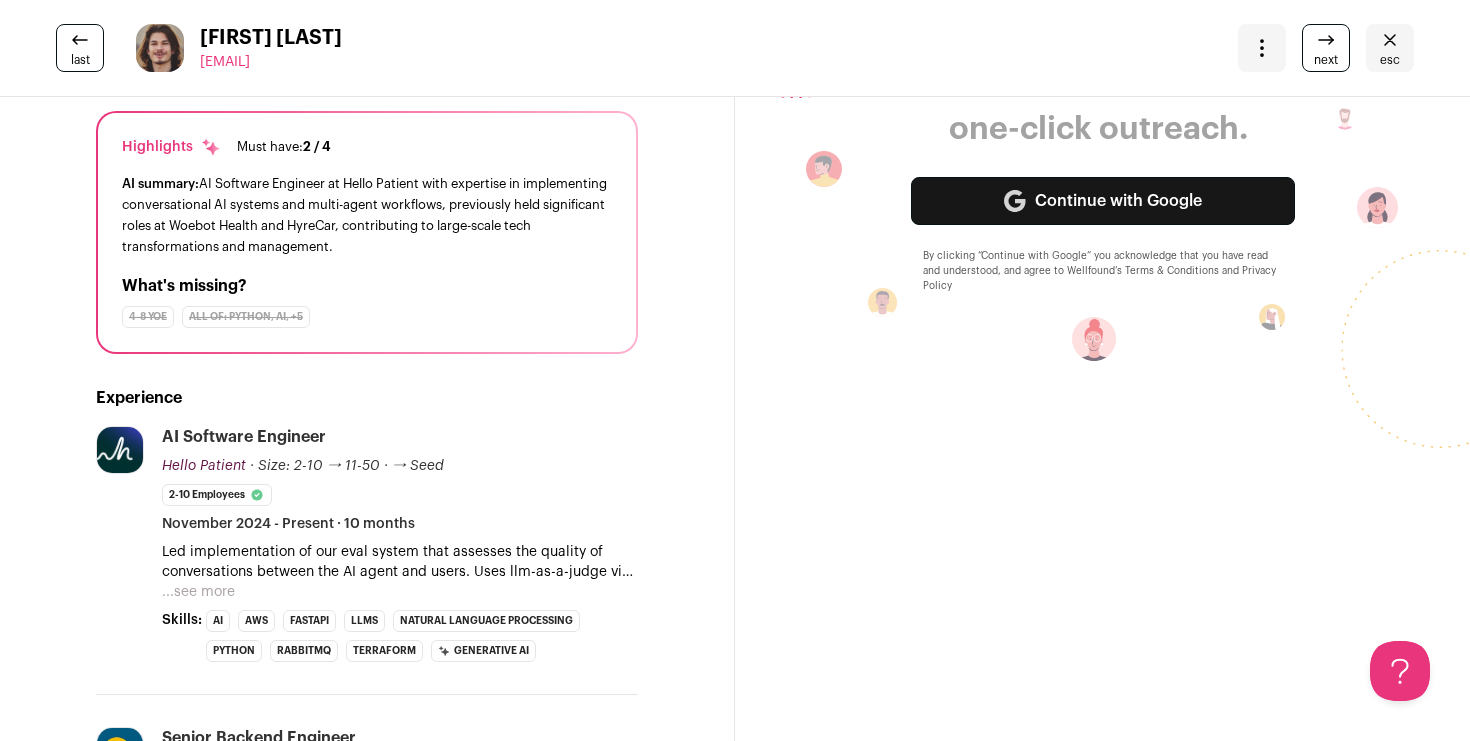 drag, startPoint x: 374, startPoint y: 57, endPoint x: 198, endPoint y: 56, distance: 176.00284 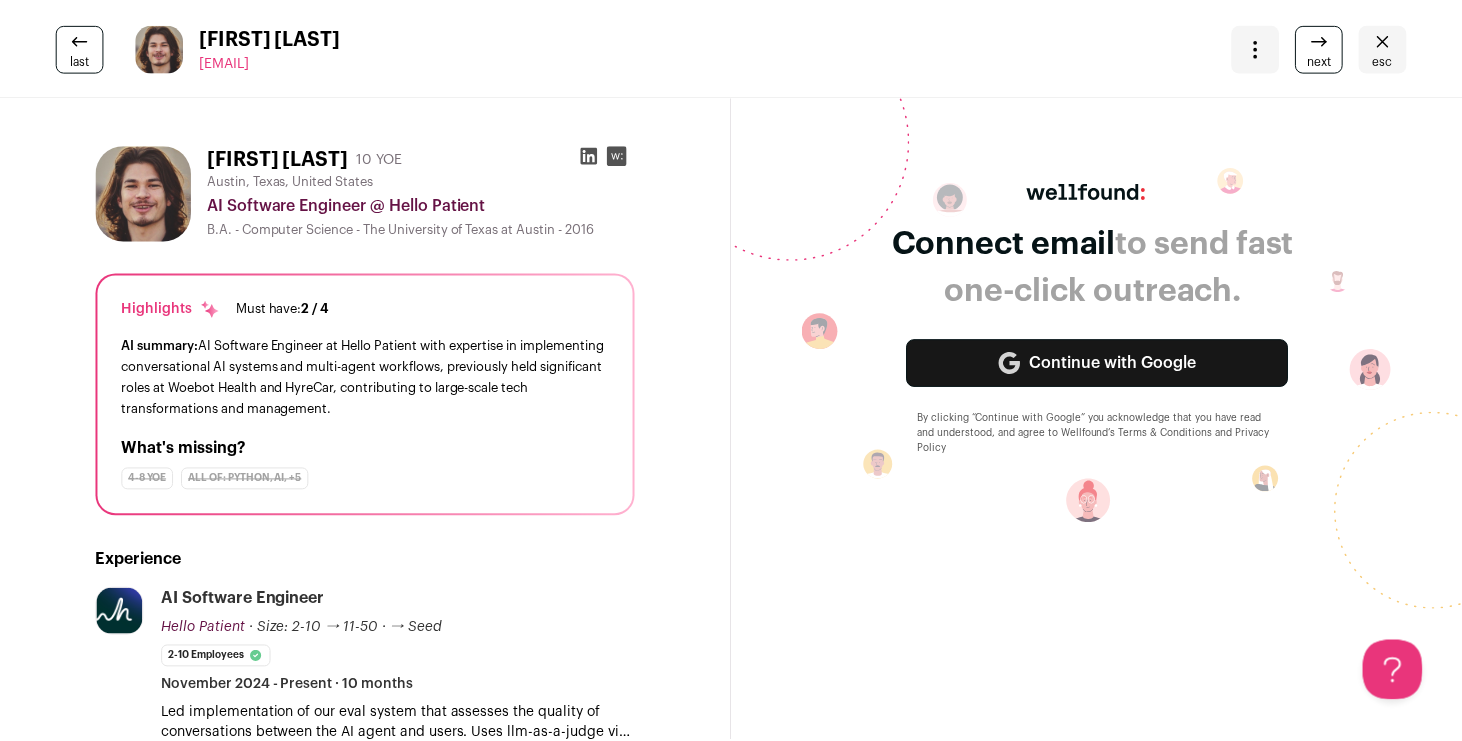 scroll, scrollTop: 0, scrollLeft: 0, axis: both 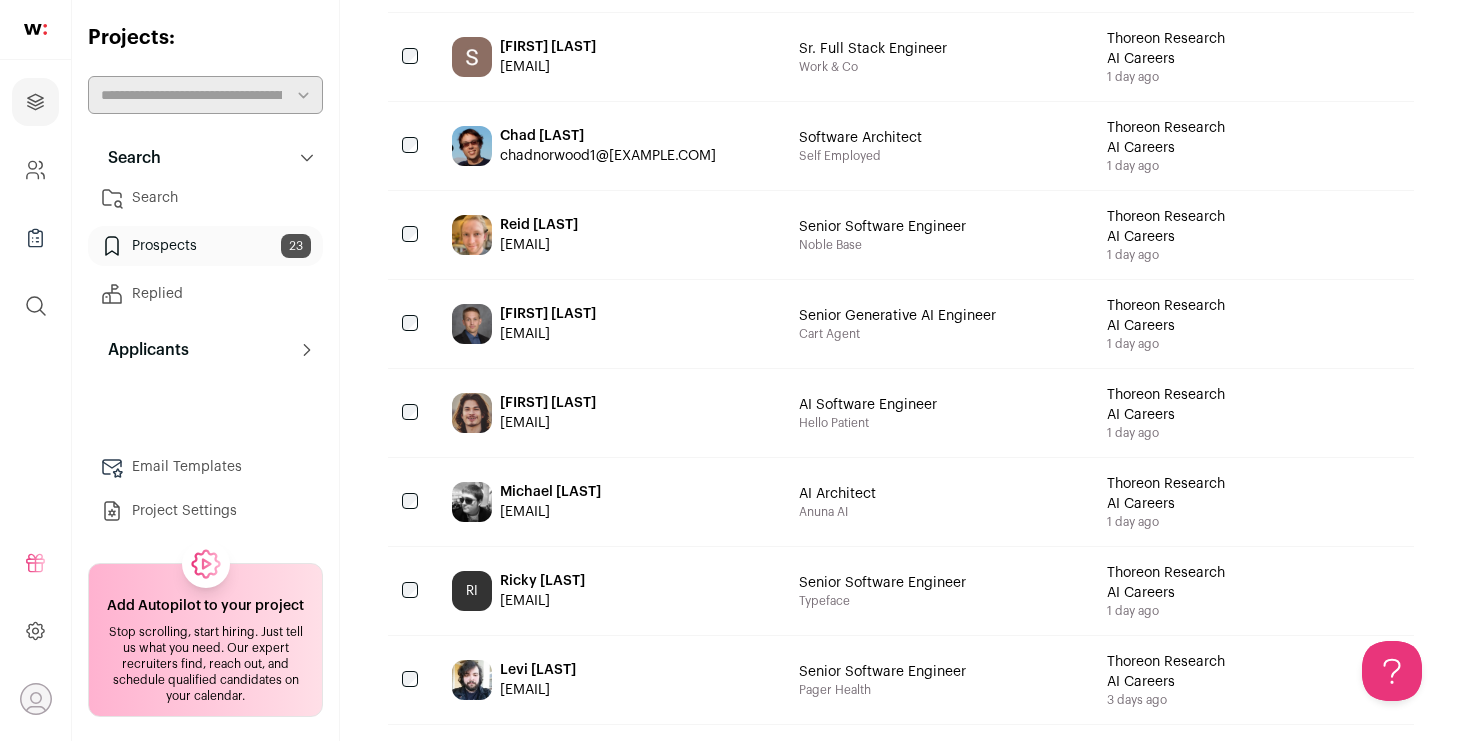 click on "Frederik Larsen
frederiktaolarsen@gmail.com" at bounding box center [548, 324] 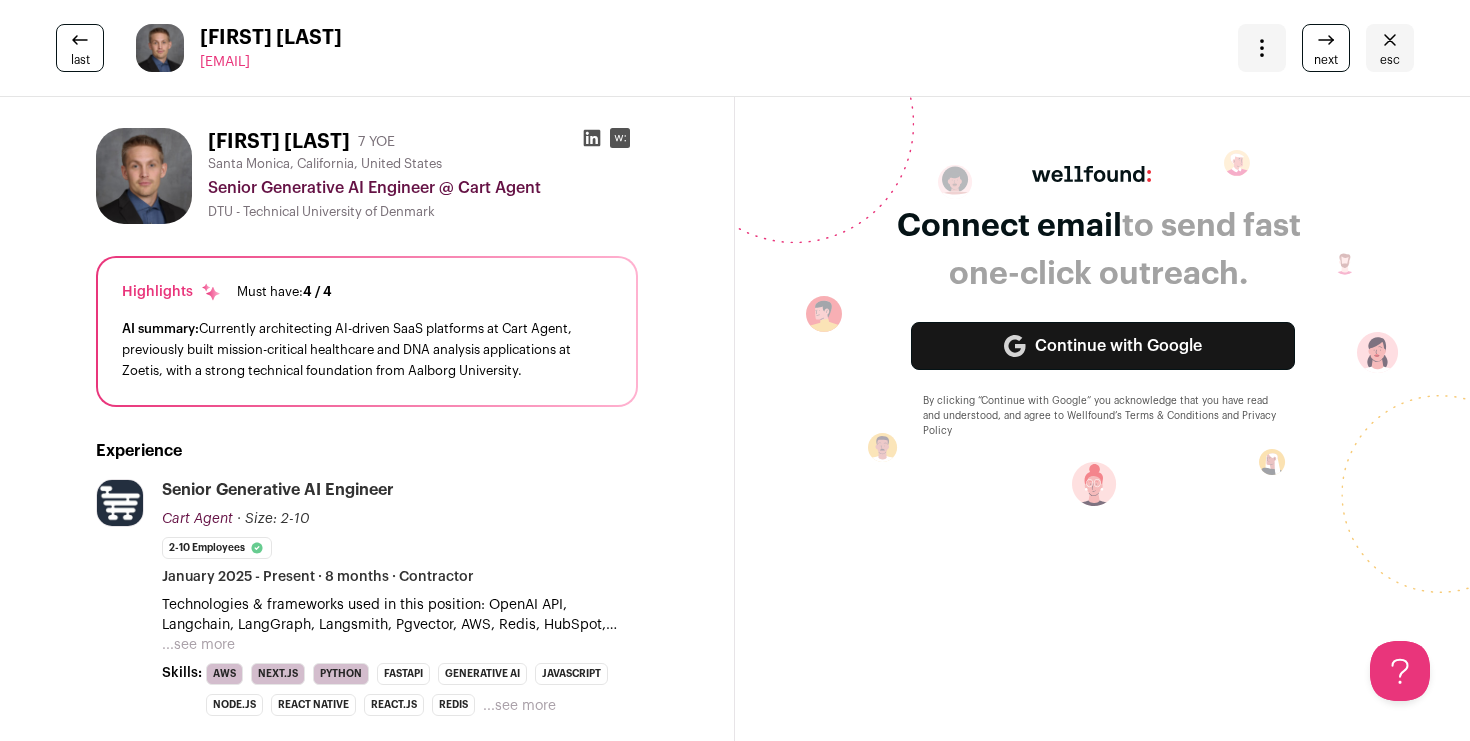 scroll, scrollTop: 24, scrollLeft: 0, axis: vertical 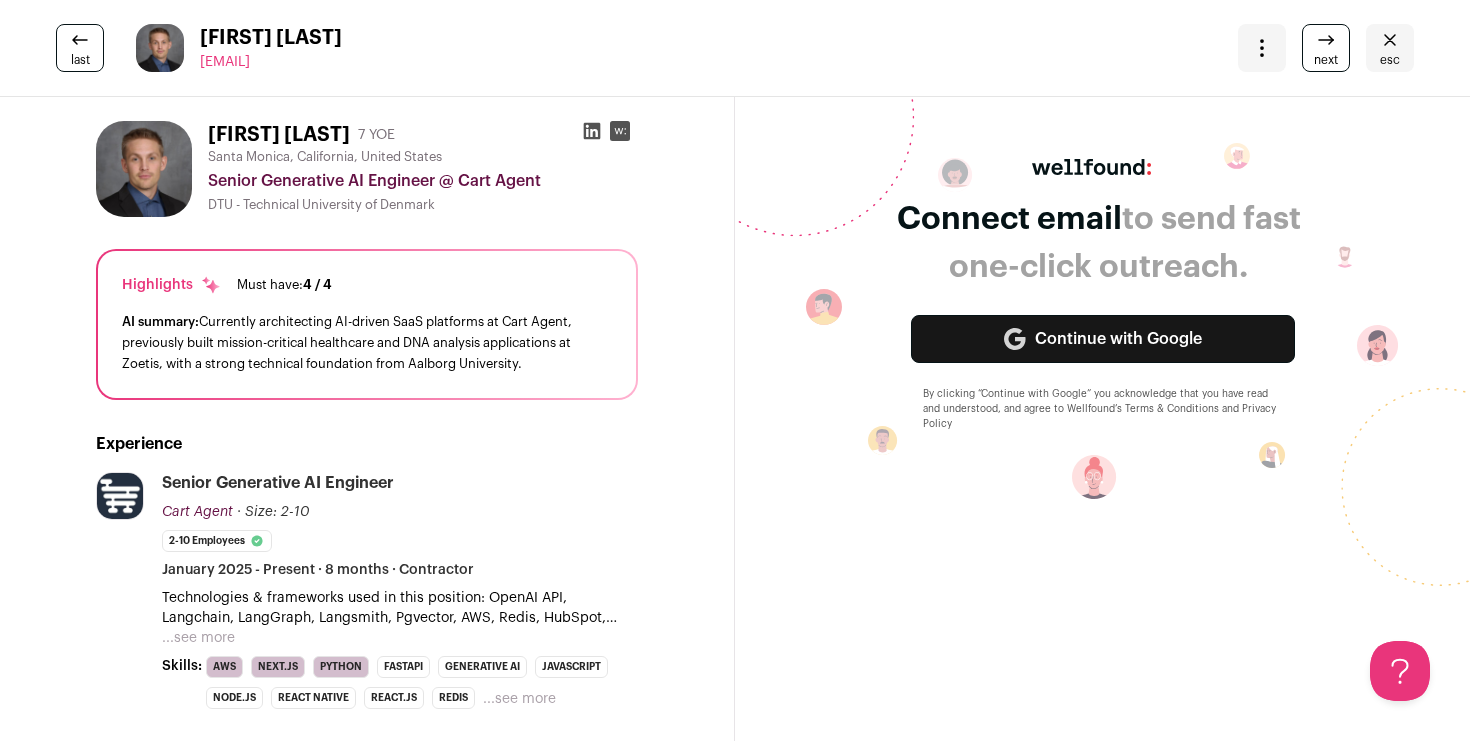 click on "AI summary:  Currently architecting AI-driven SaaS platforms at Cart Agent, previously built mission-critical healthcare and DNA analysis applications at Zoetis, with a strong technical foundation from Aalborg University." at bounding box center [367, 342] 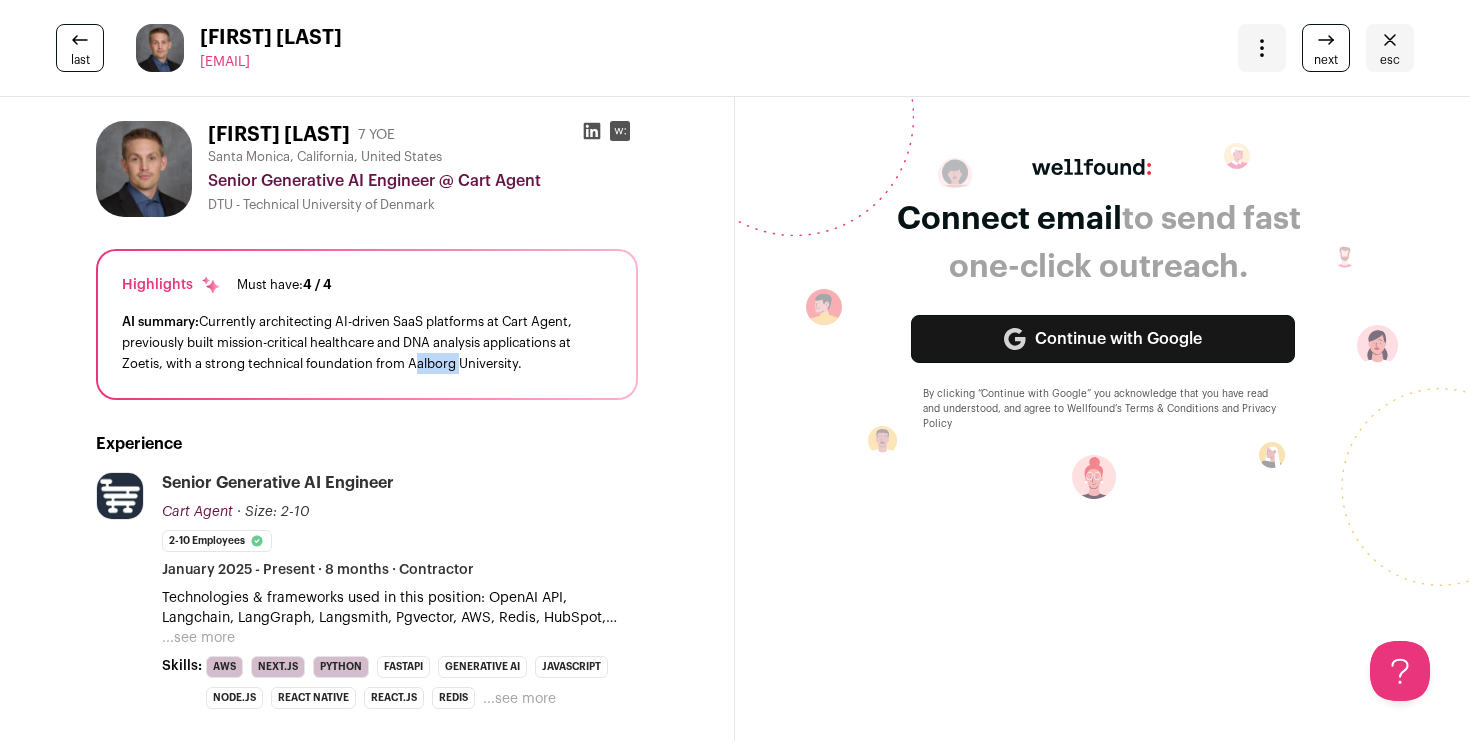 click on "AI summary:  Currently architecting AI-driven SaaS platforms at Cart Agent, previously built mission-critical healthcare and DNA analysis applications at Zoetis, with a strong technical foundation from Aalborg University." at bounding box center [367, 342] 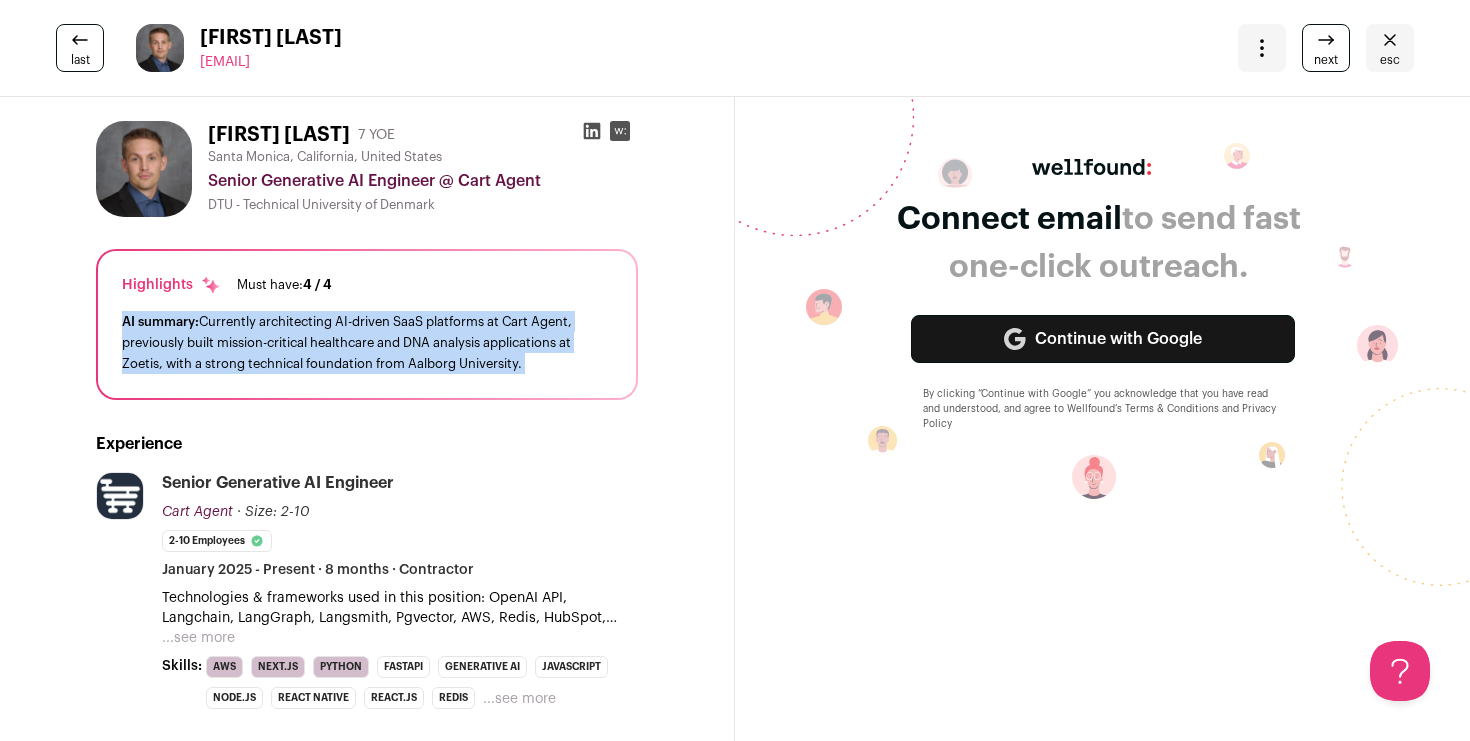 click on "AI summary:  Currently architecting AI-driven SaaS platforms at Cart Agent, previously built mission-critical healthcare and DNA analysis applications at Zoetis, with a strong technical foundation from Aalborg University." at bounding box center (367, 342) 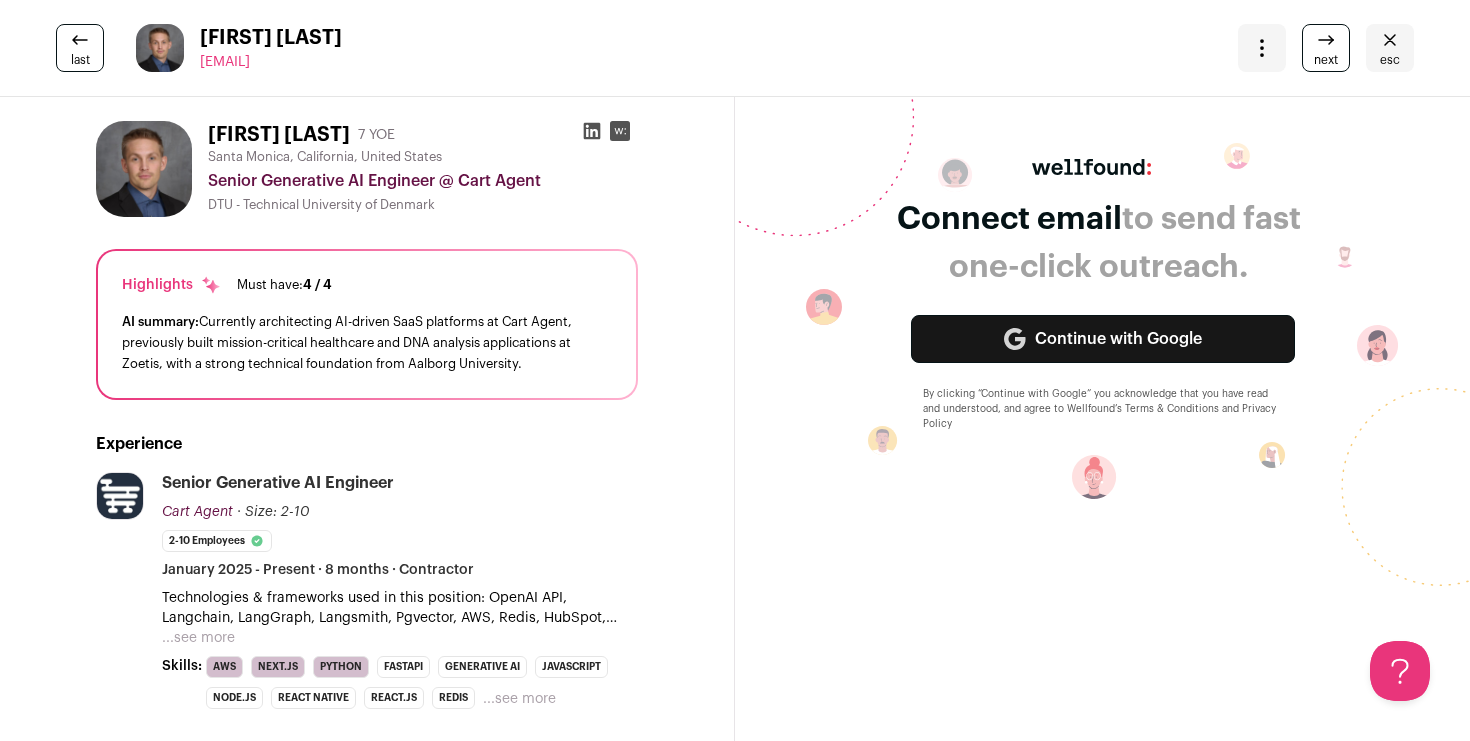 click on "AI summary:  Currently architecting AI-driven SaaS platforms at Cart Agent, previously built mission-critical healthcare and DNA analysis applications at Zoetis, with a strong technical foundation from Aalborg University." at bounding box center [367, 342] 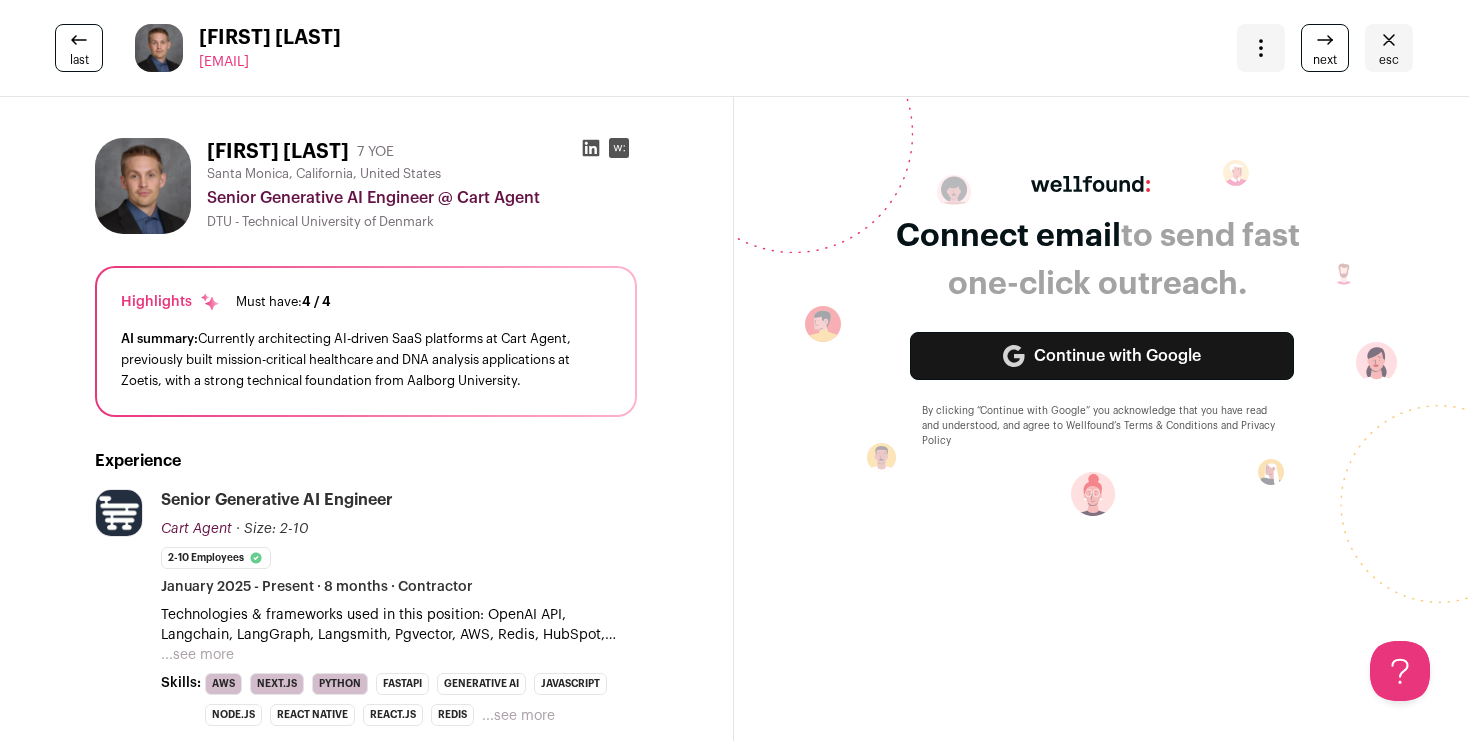 scroll, scrollTop: 2, scrollLeft: 1, axis: both 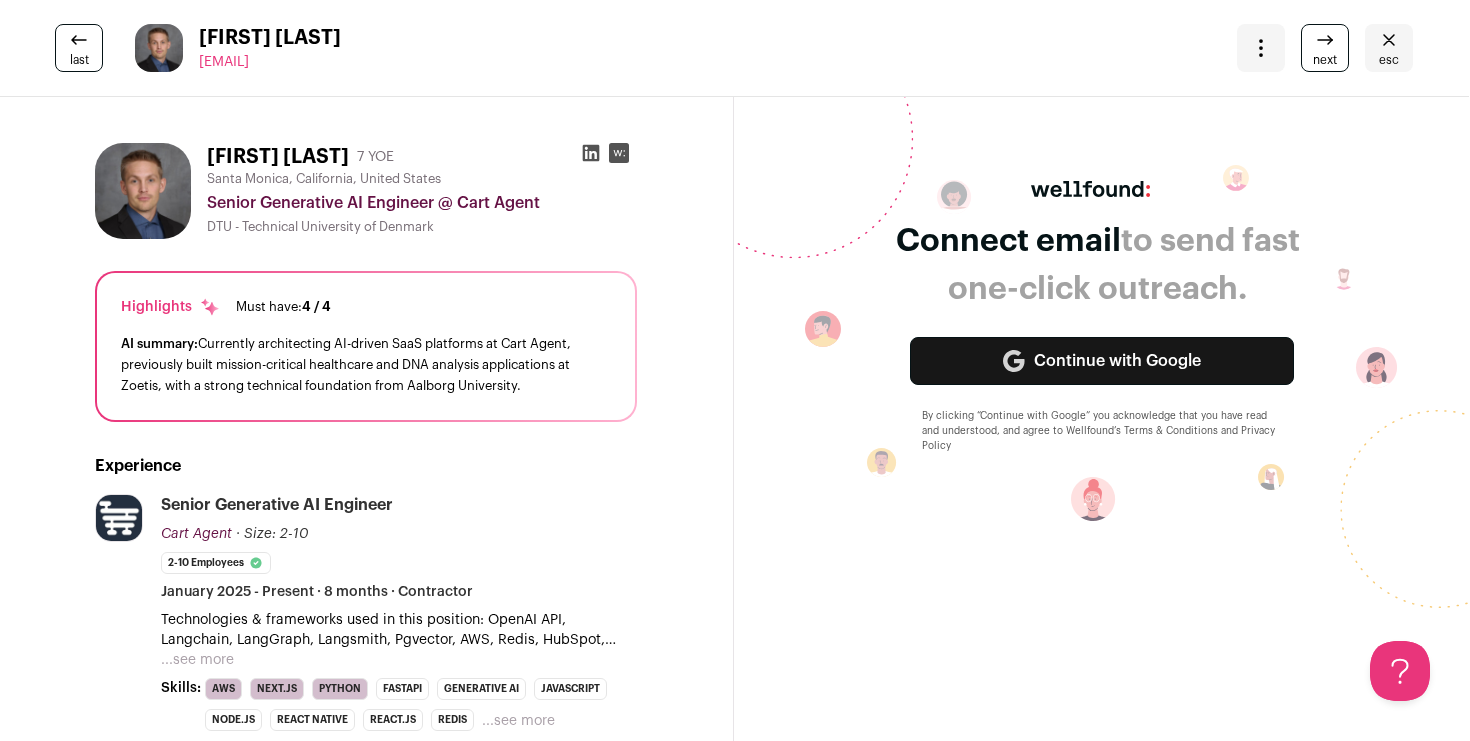 drag, startPoint x: 431, startPoint y: 65, endPoint x: 183, endPoint y: 65, distance: 248 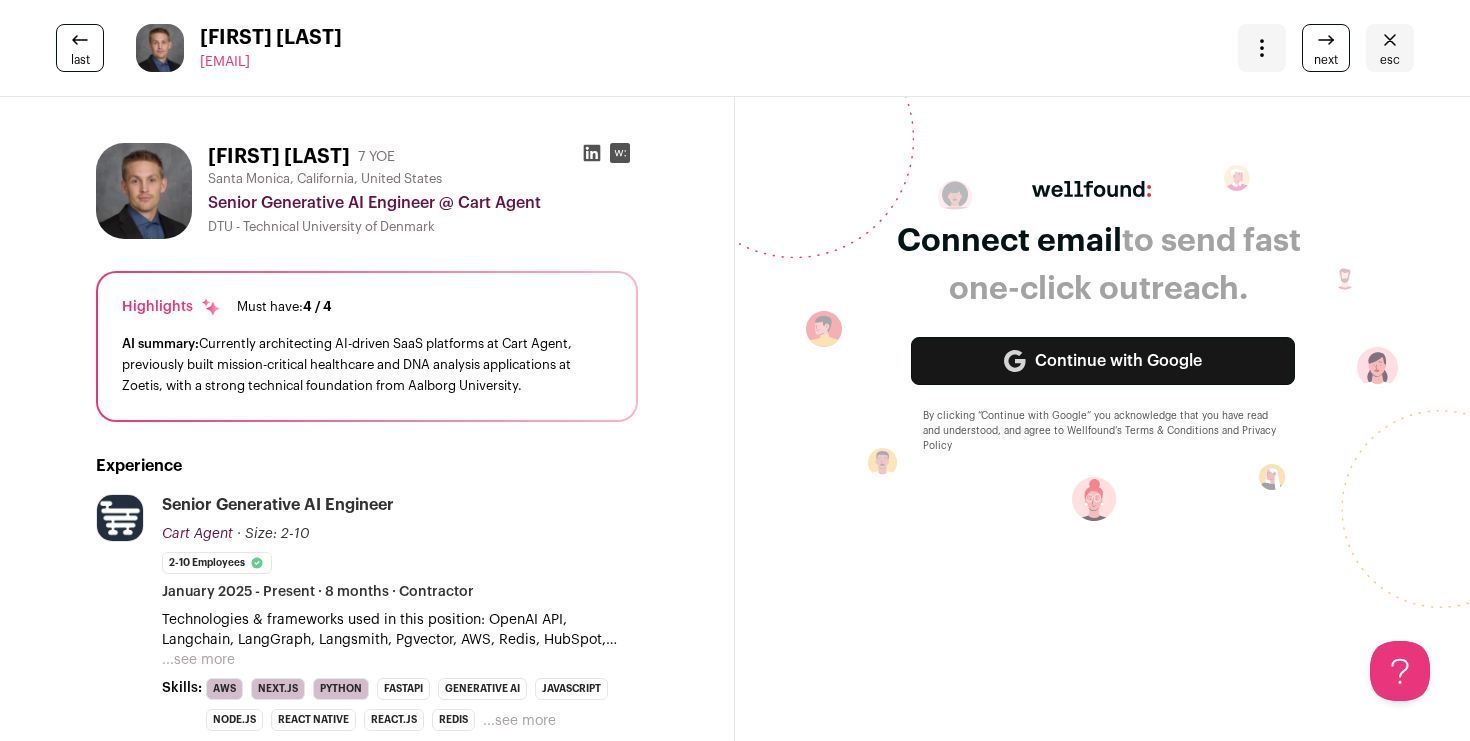scroll, scrollTop: 2, scrollLeft: 0, axis: vertical 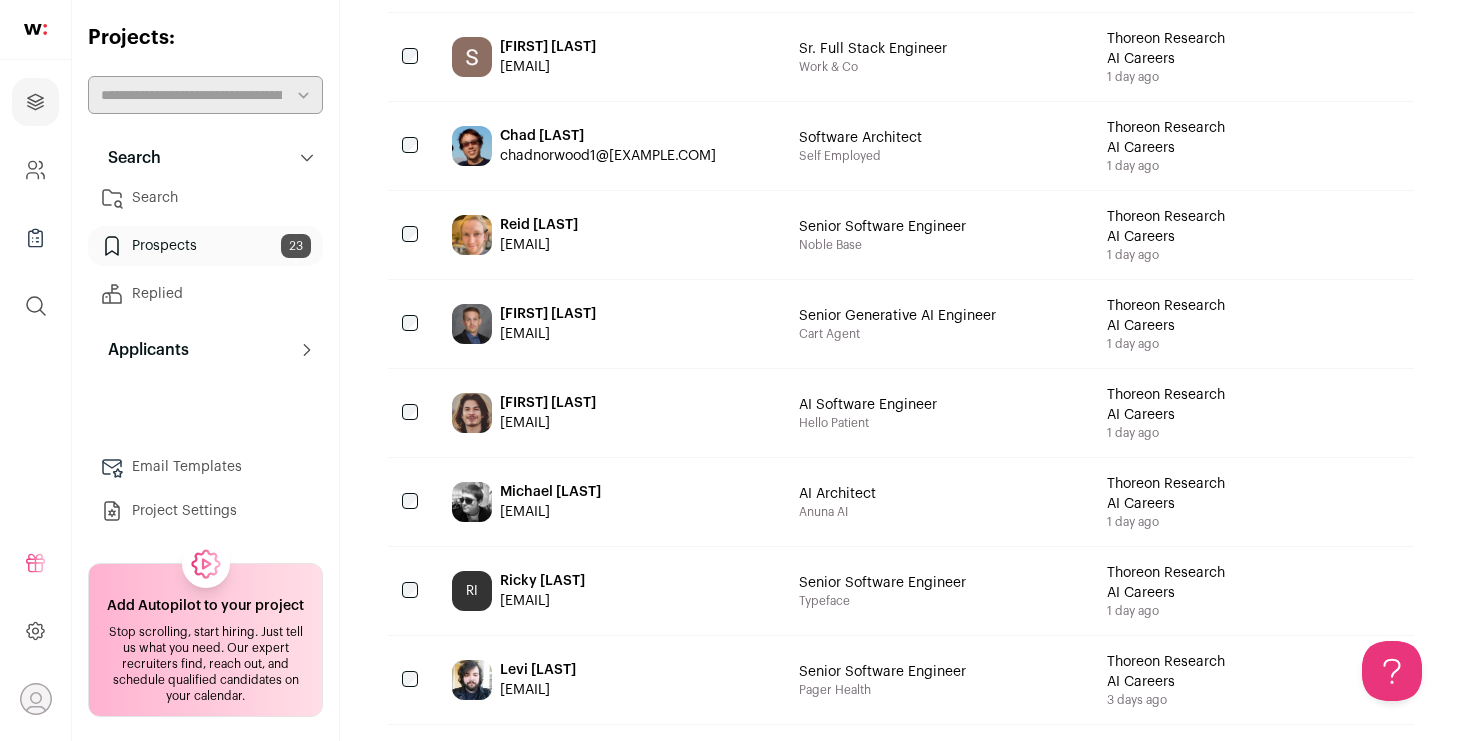 click on "Chad Norwood
chadnorwood1@gmail.com" at bounding box center (608, 146) 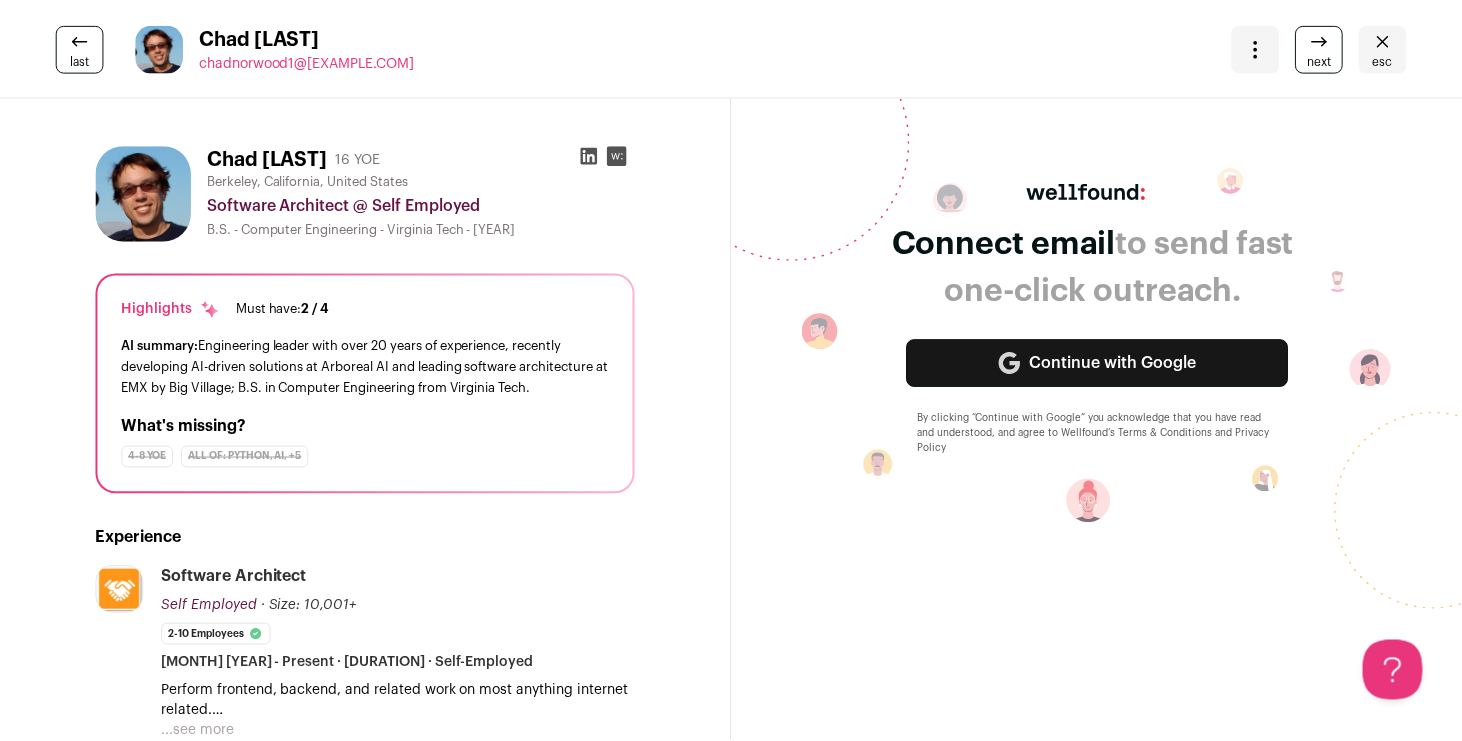 scroll, scrollTop: 0, scrollLeft: 0, axis: both 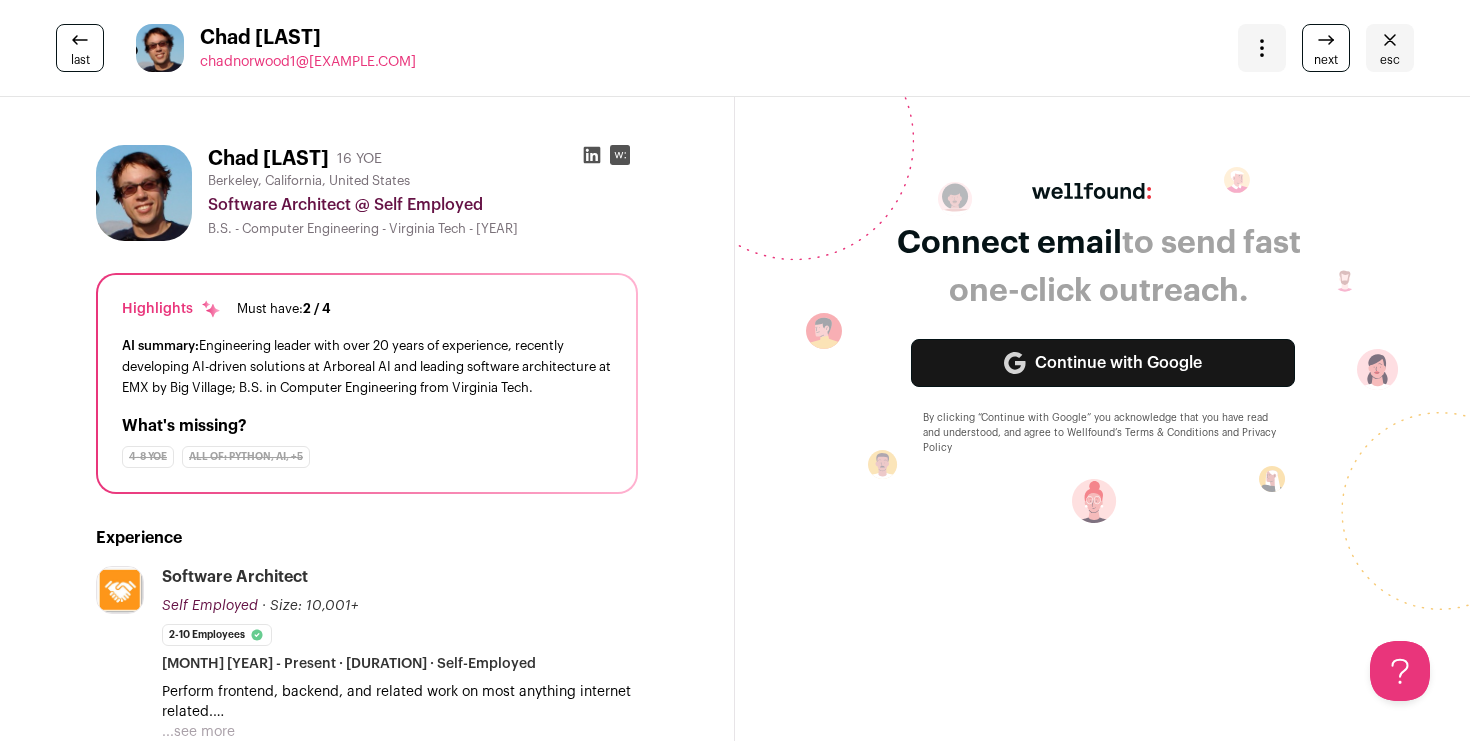 click on "last
Chad Norwood
chadnorwood1@gmail.com
More actions
Change project
Move to a different project
Change primary email
Update candidate email
Report a problem
Report the candidate
next
esc" at bounding box center (735, 48) 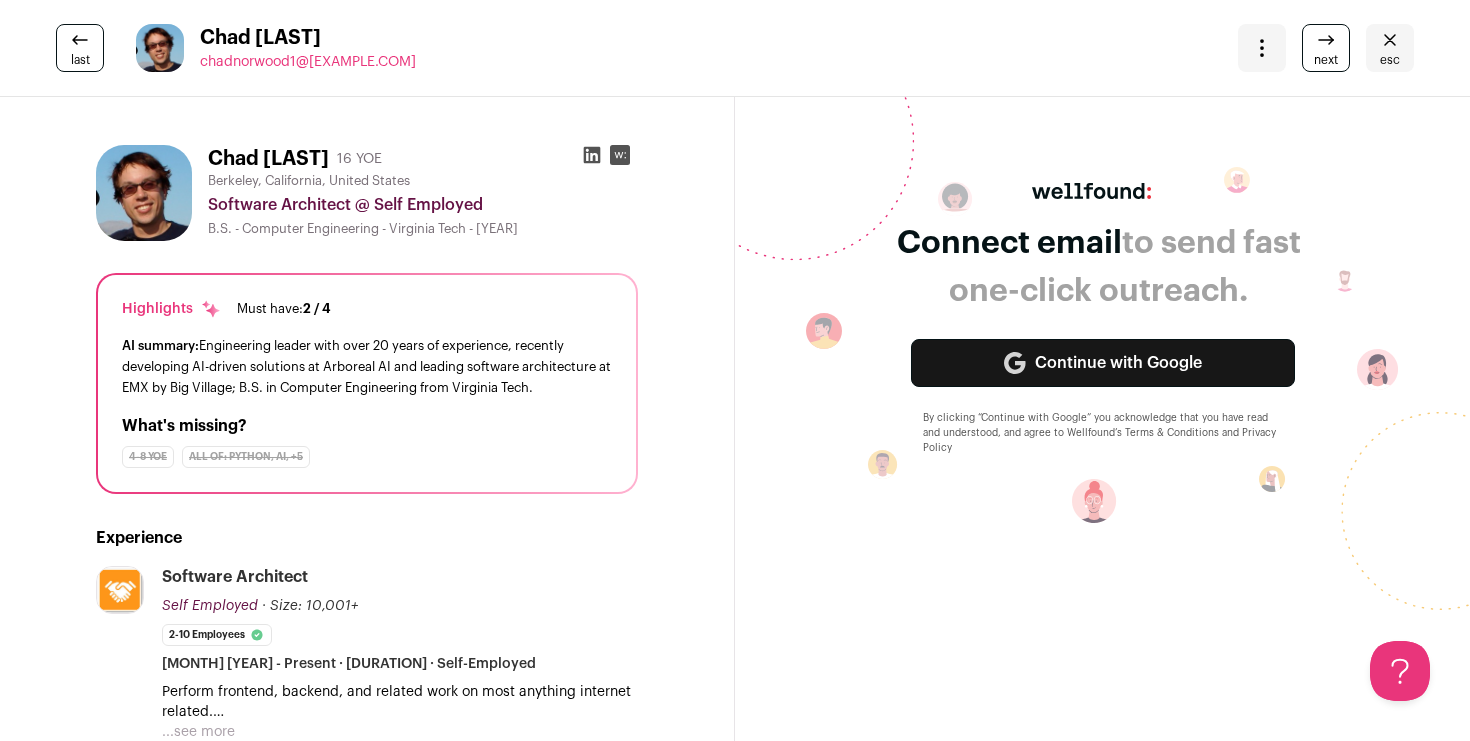 click on "Chad Norwood
16 YOE
Berkeley, California, United States
Software Architect @ Self Employed
B.S. - Computer Engineering - Virginia Tech - 1995
Highlights
Must have:
2 / 4
How many must haves have been fulfilled?" at bounding box center (367, 1557) 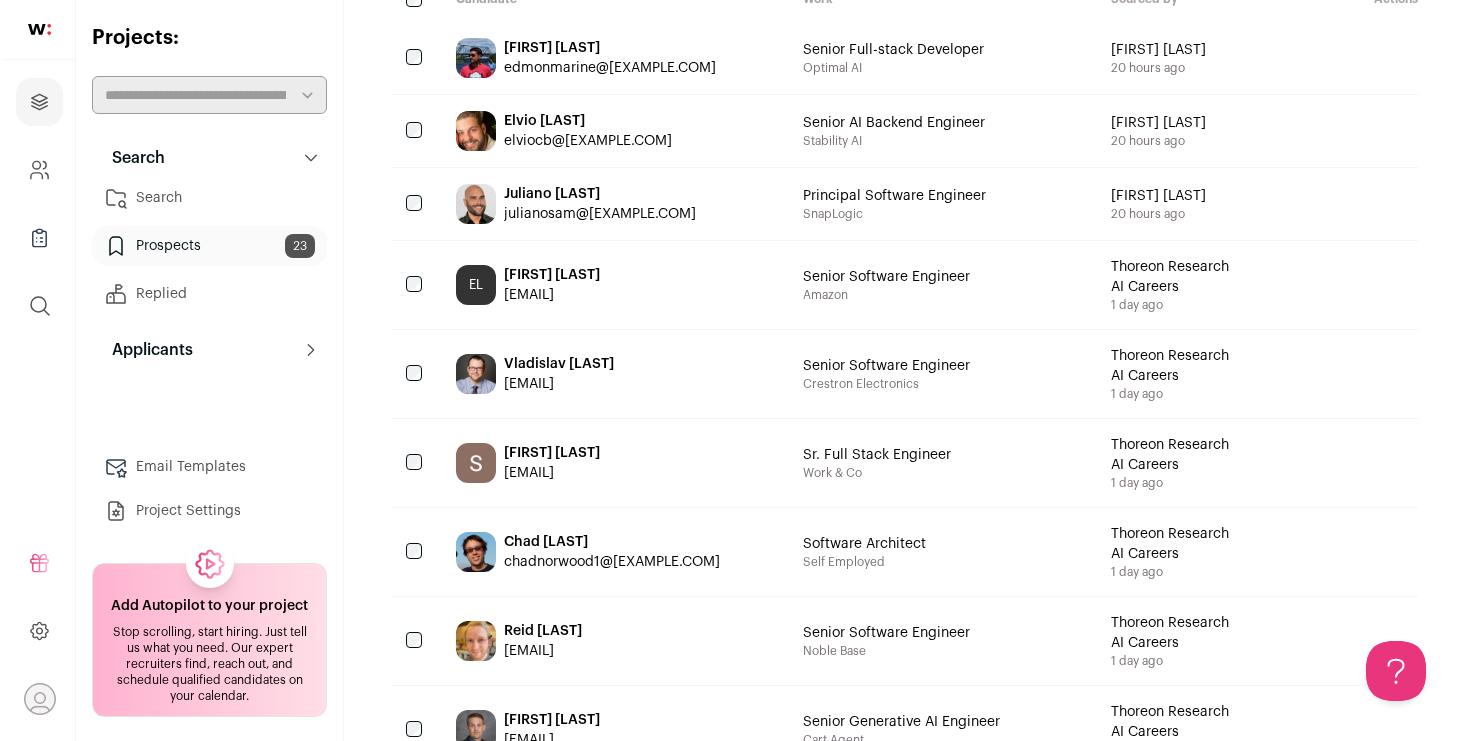 scroll, scrollTop: 268, scrollLeft: 0, axis: vertical 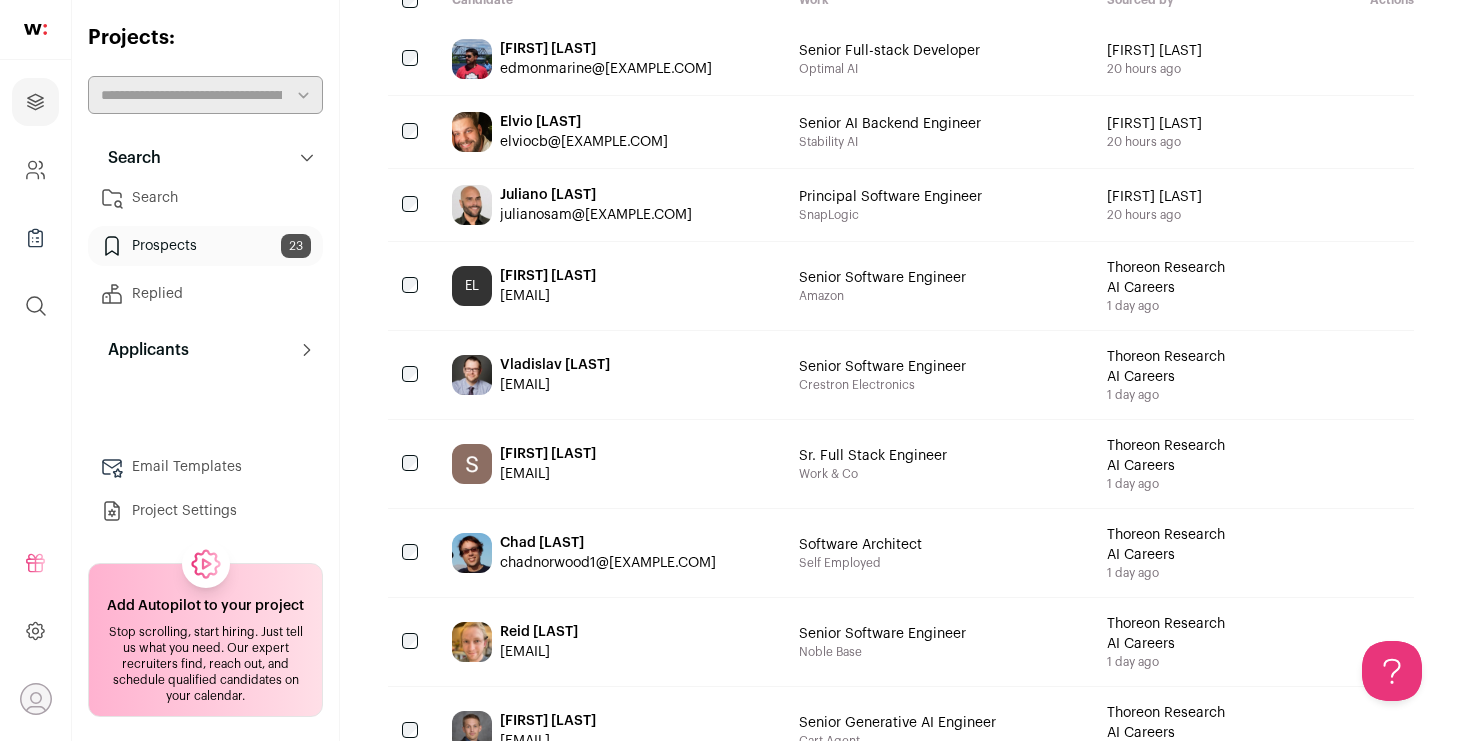 click on "Eduardo Lara
eduardolara911013@gmail.com" at bounding box center (548, 286) 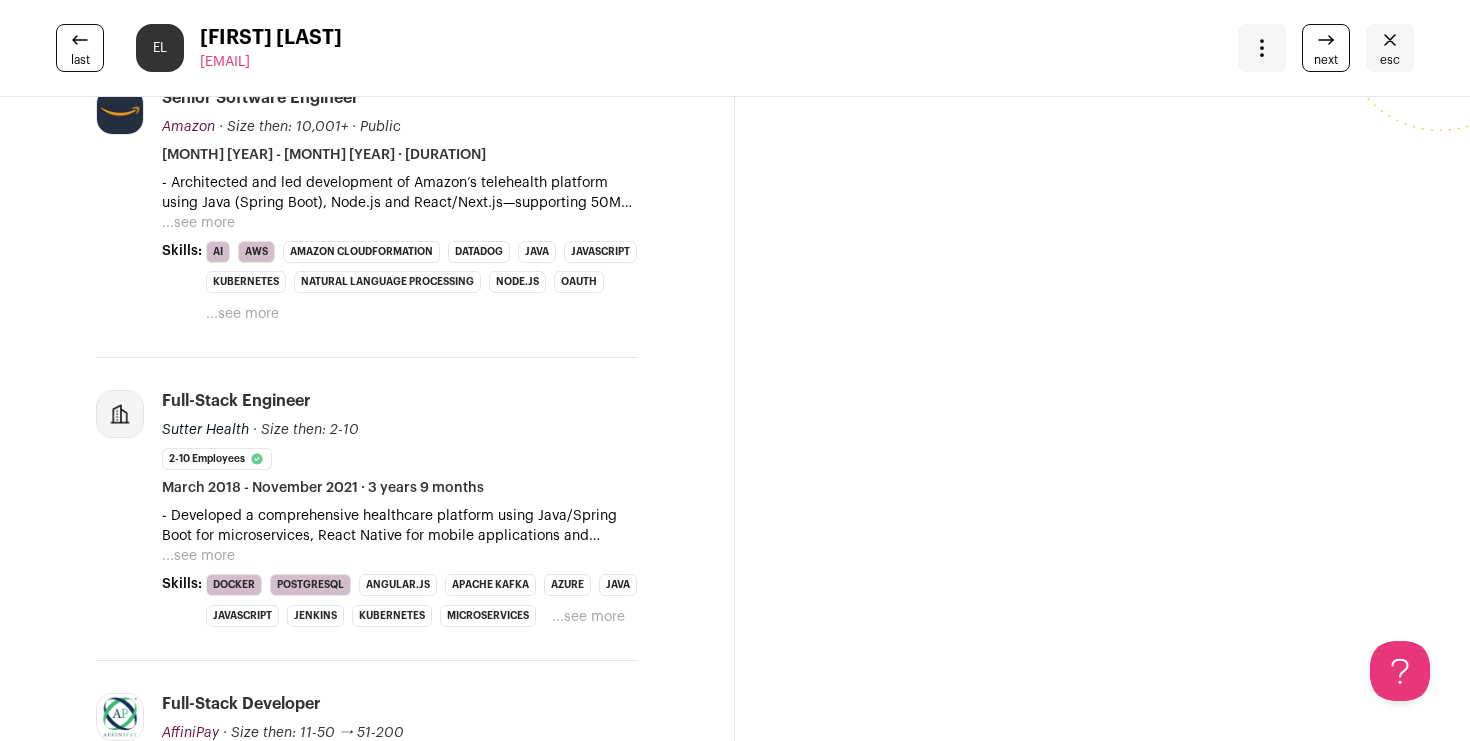 scroll, scrollTop: 508, scrollLeft: 0, axis: vertical 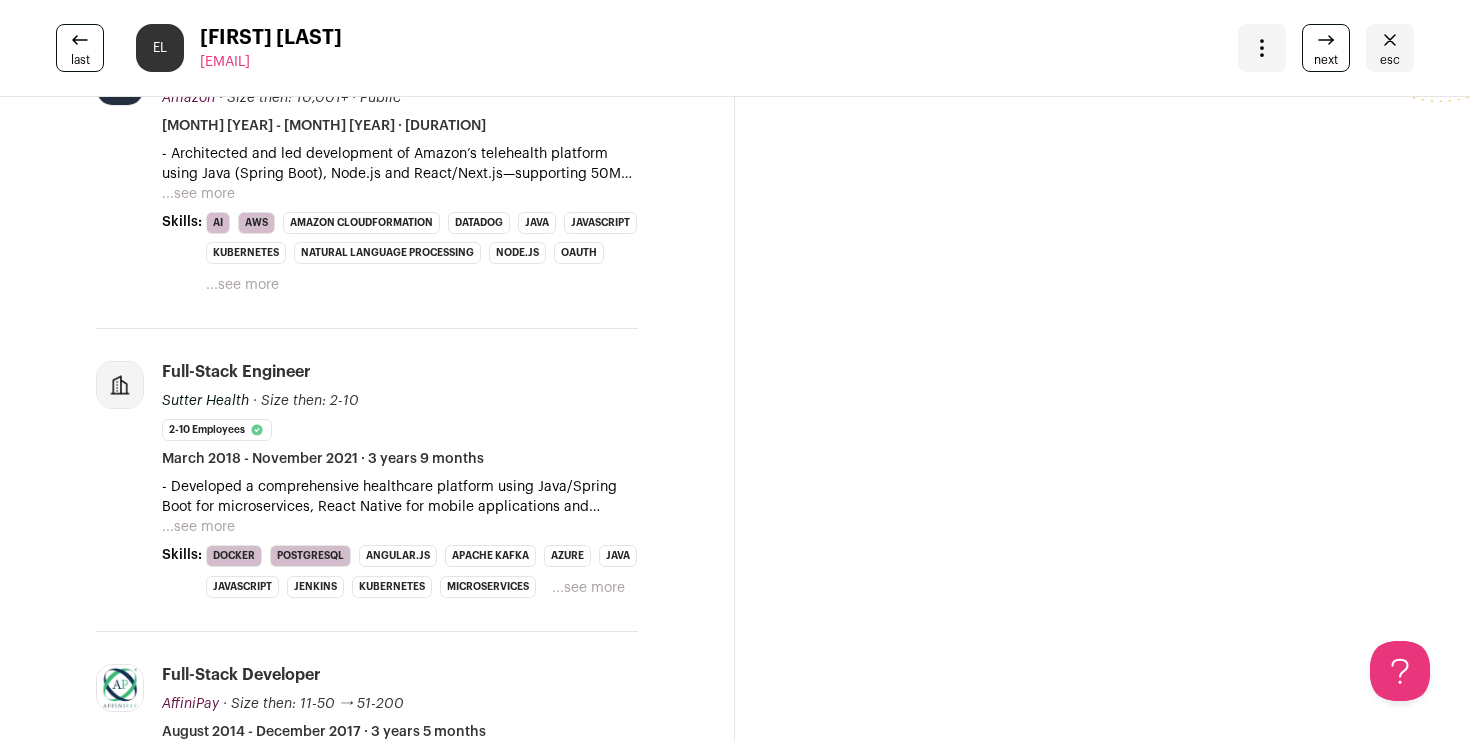click on "...see more" at bounding box center (198, 527) 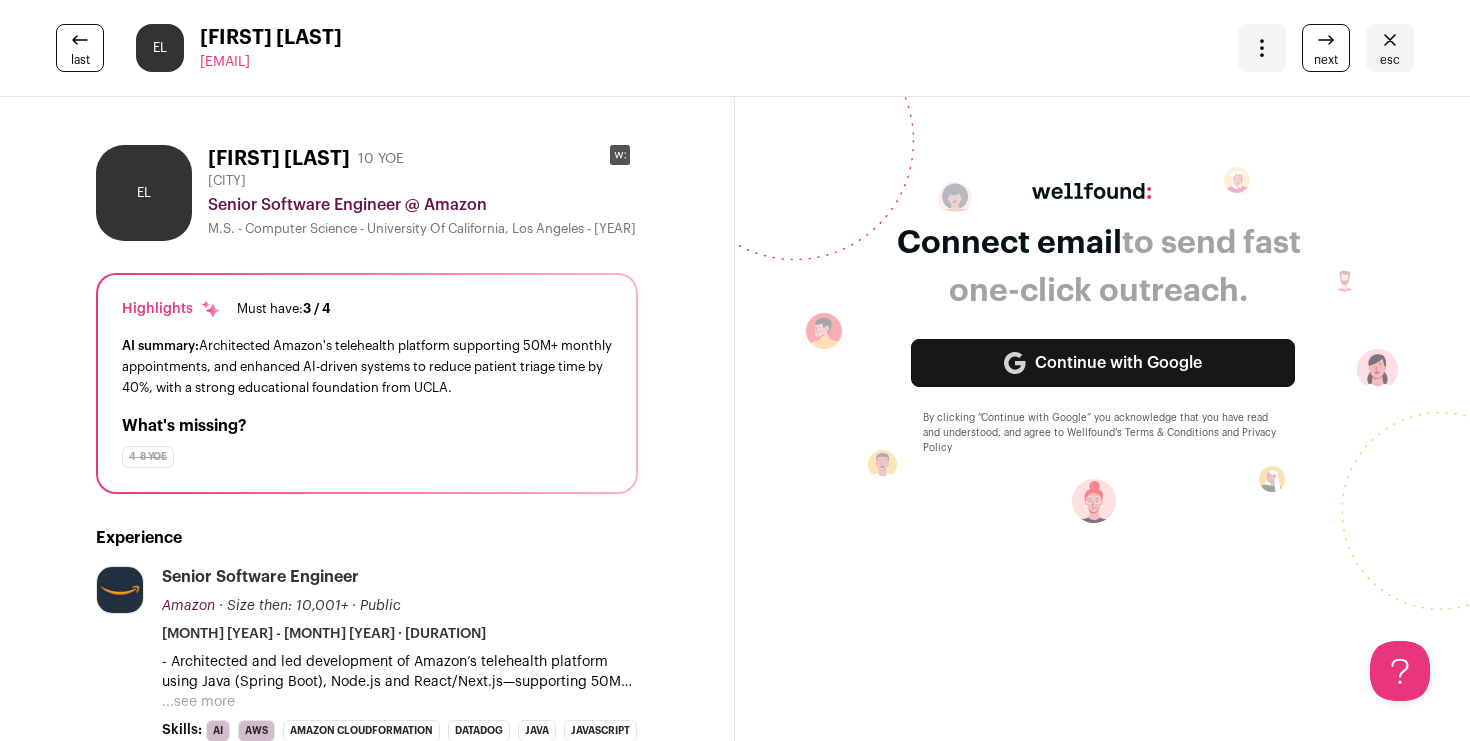 scroll, scrollTop: 0, scrollLeft: 0, axis: both 